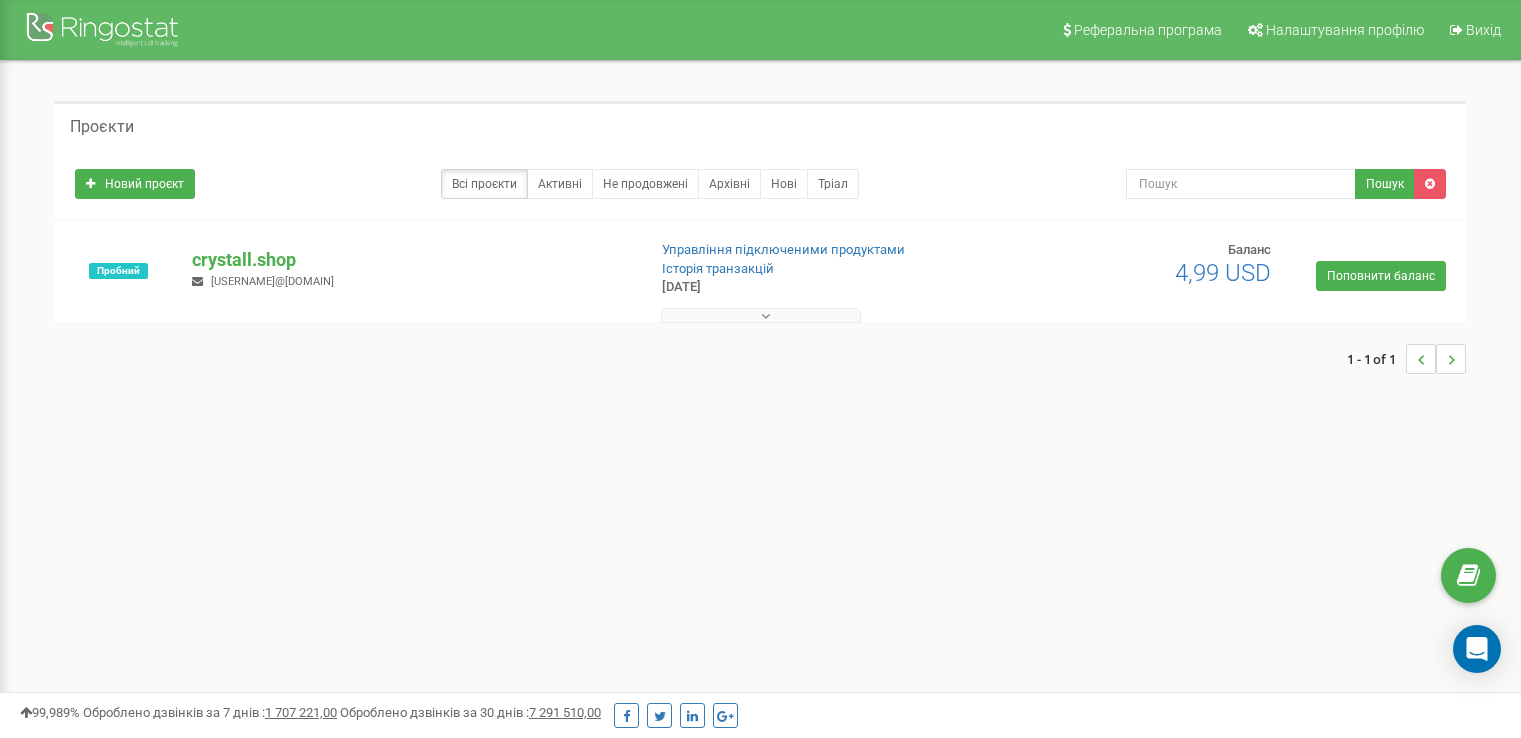 scroll, scrollTop: 0, scrollLeft: 0, axis: both 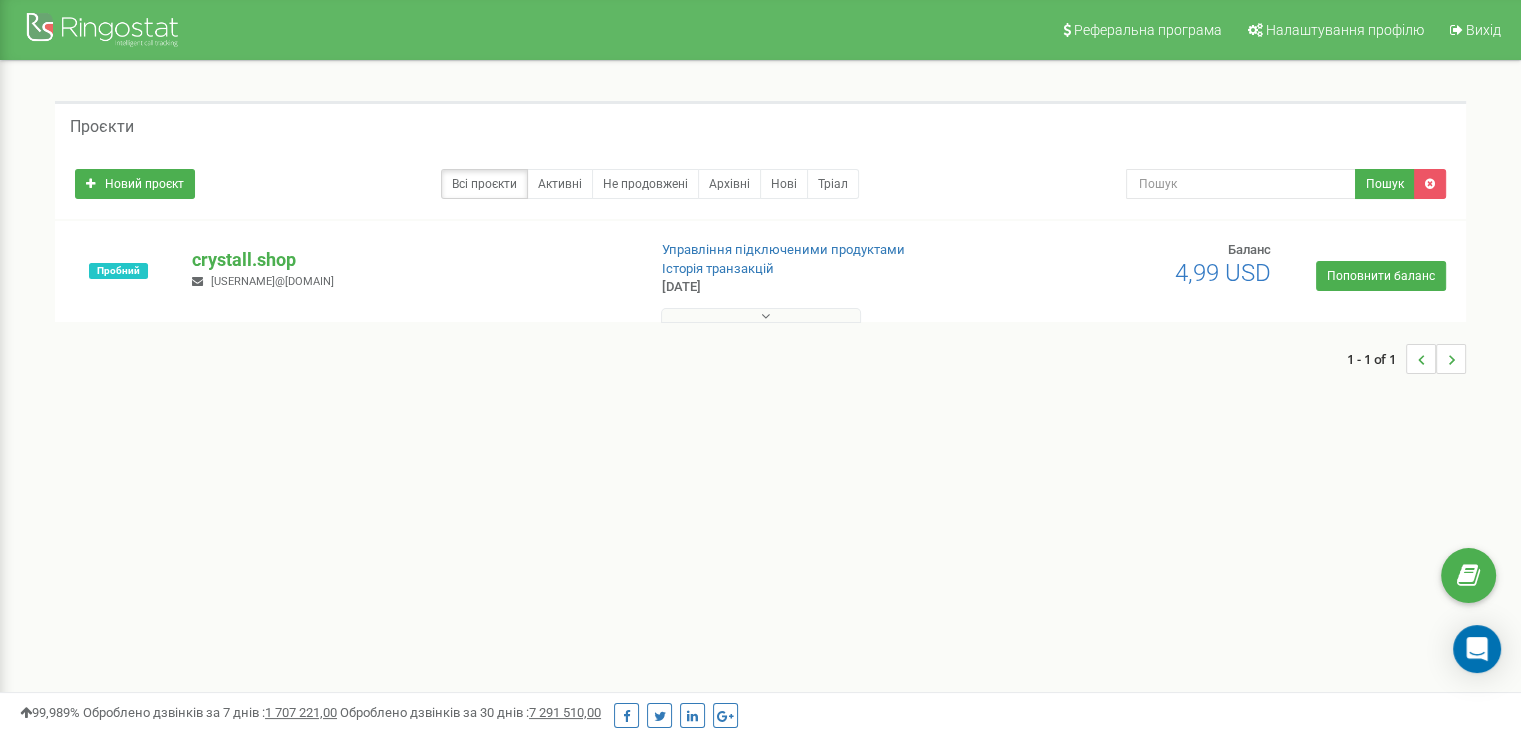 click at bounding box center (761, 315) 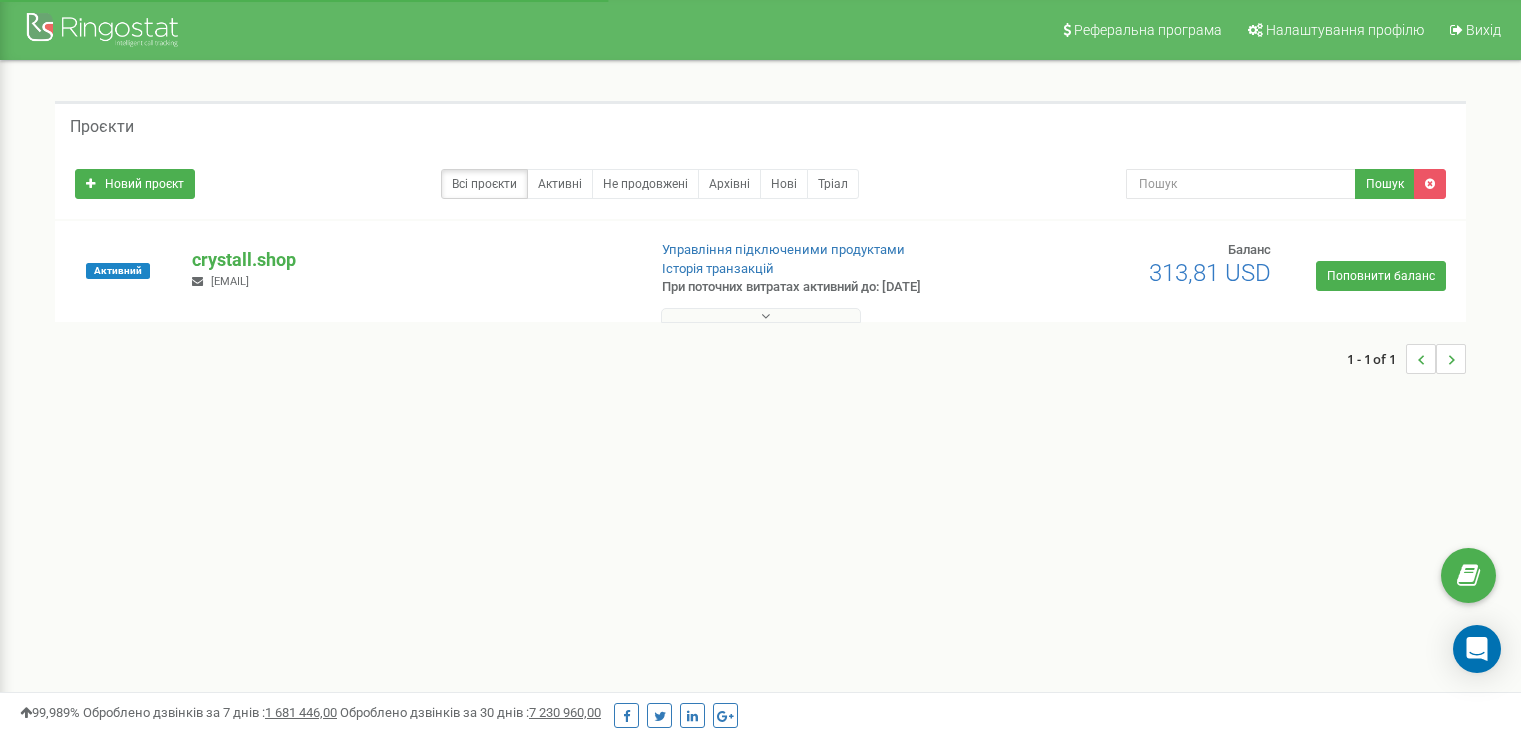 scroll, scrollTop: 0, scrollLeft: 0, axis: both 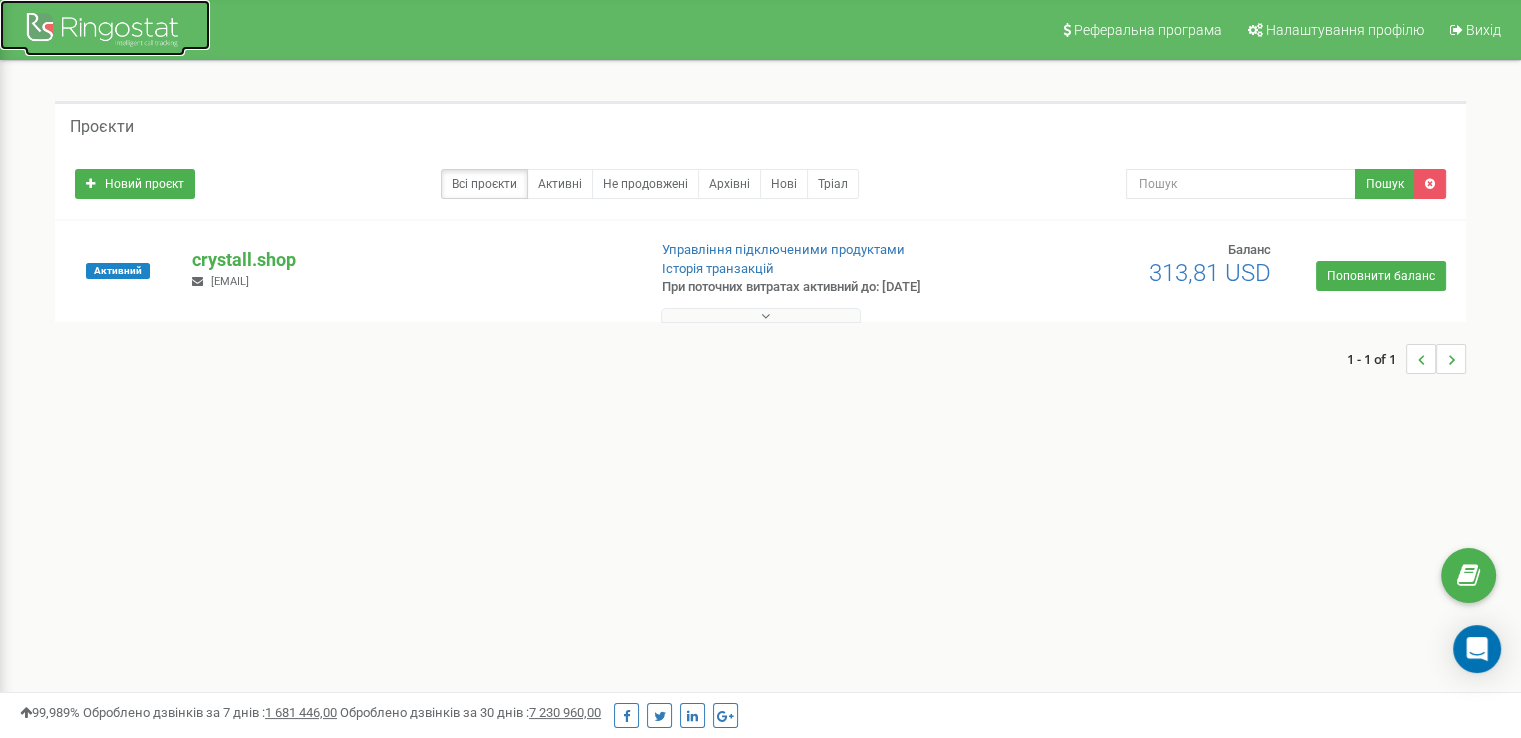 click at bounding box center (105, 32) 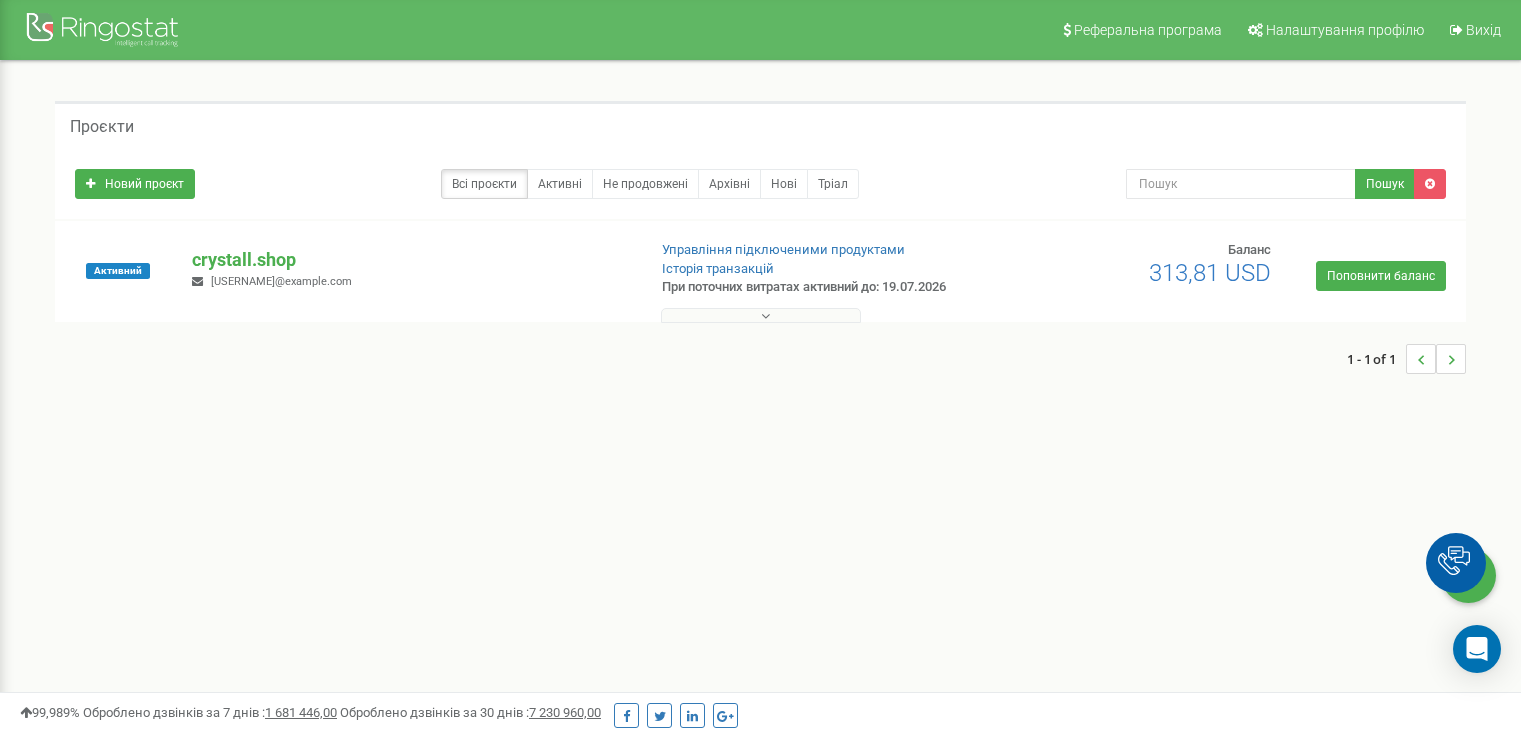 scroll, scrollTop: 0, scrollLeft: 0, axis: both 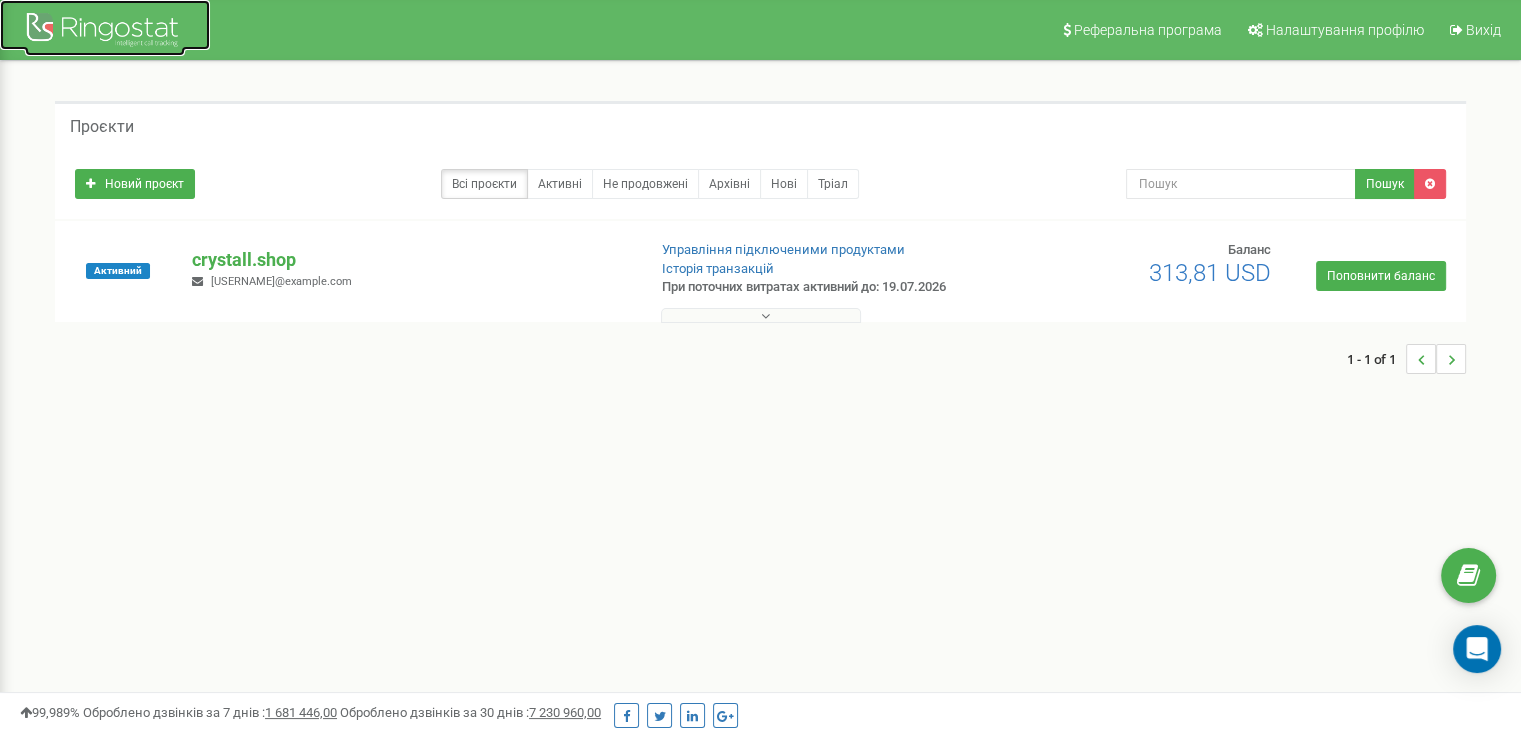 click at bounding box center [105, 32] 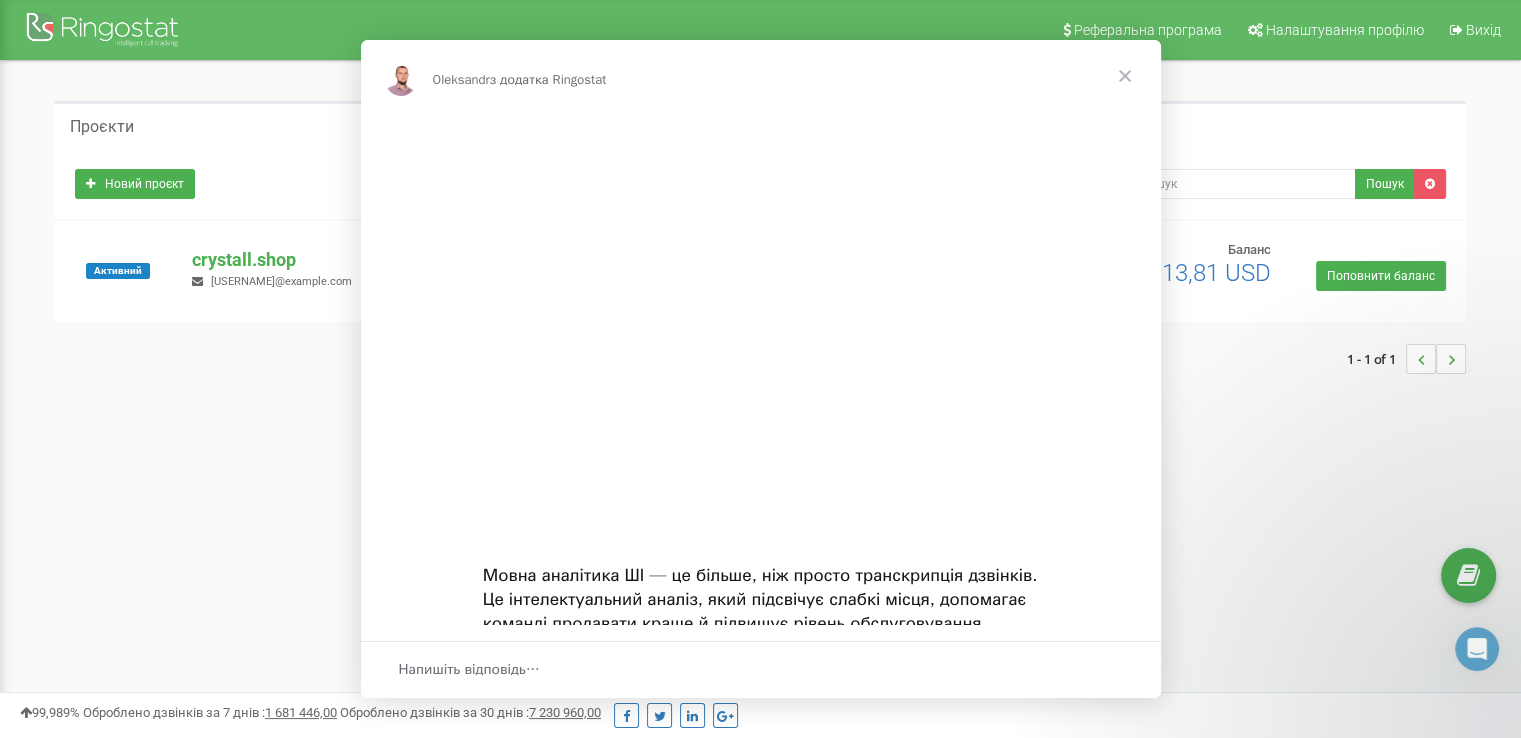 scroll, scrollTop: 0, scrollLeft: 0, axis: both 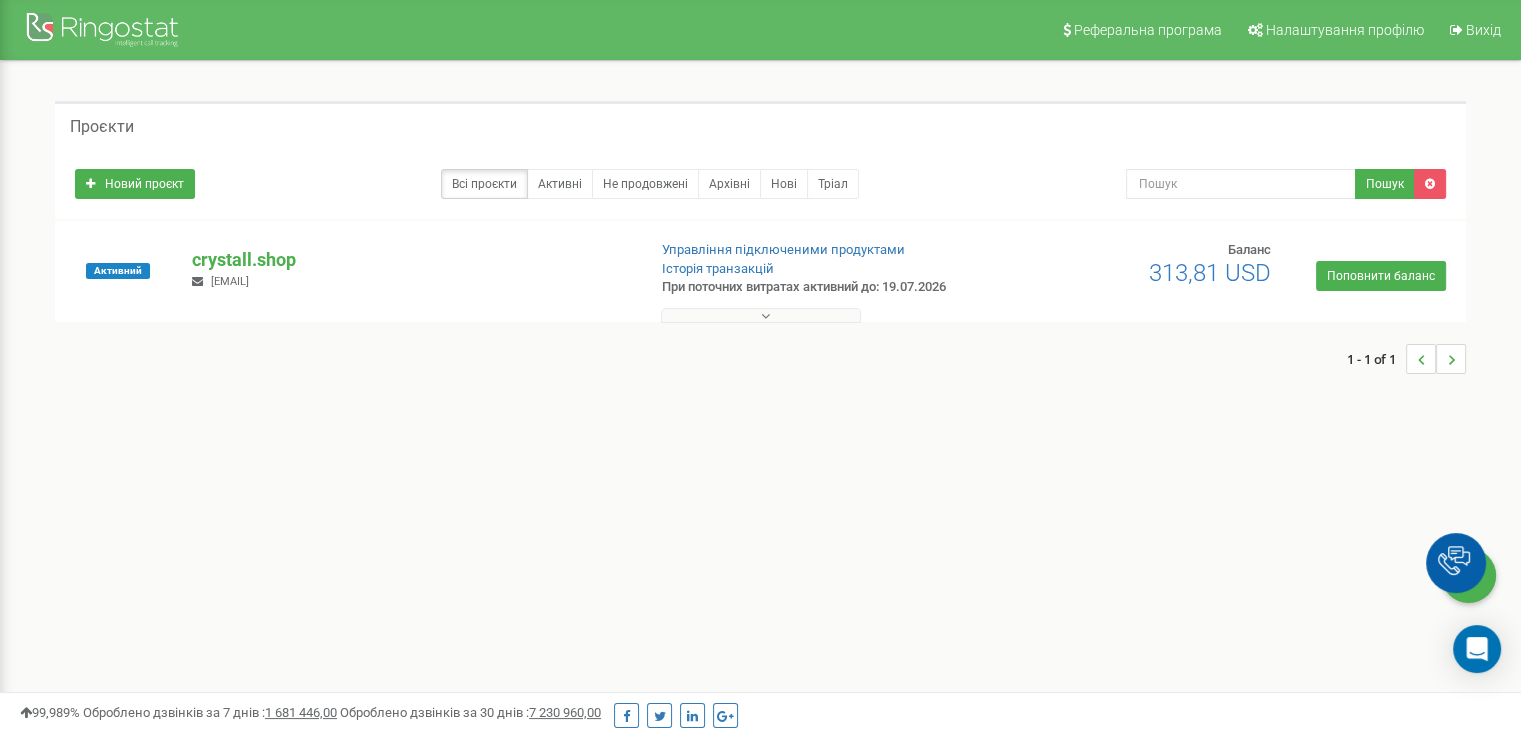 click at bounding box center (761, 315) 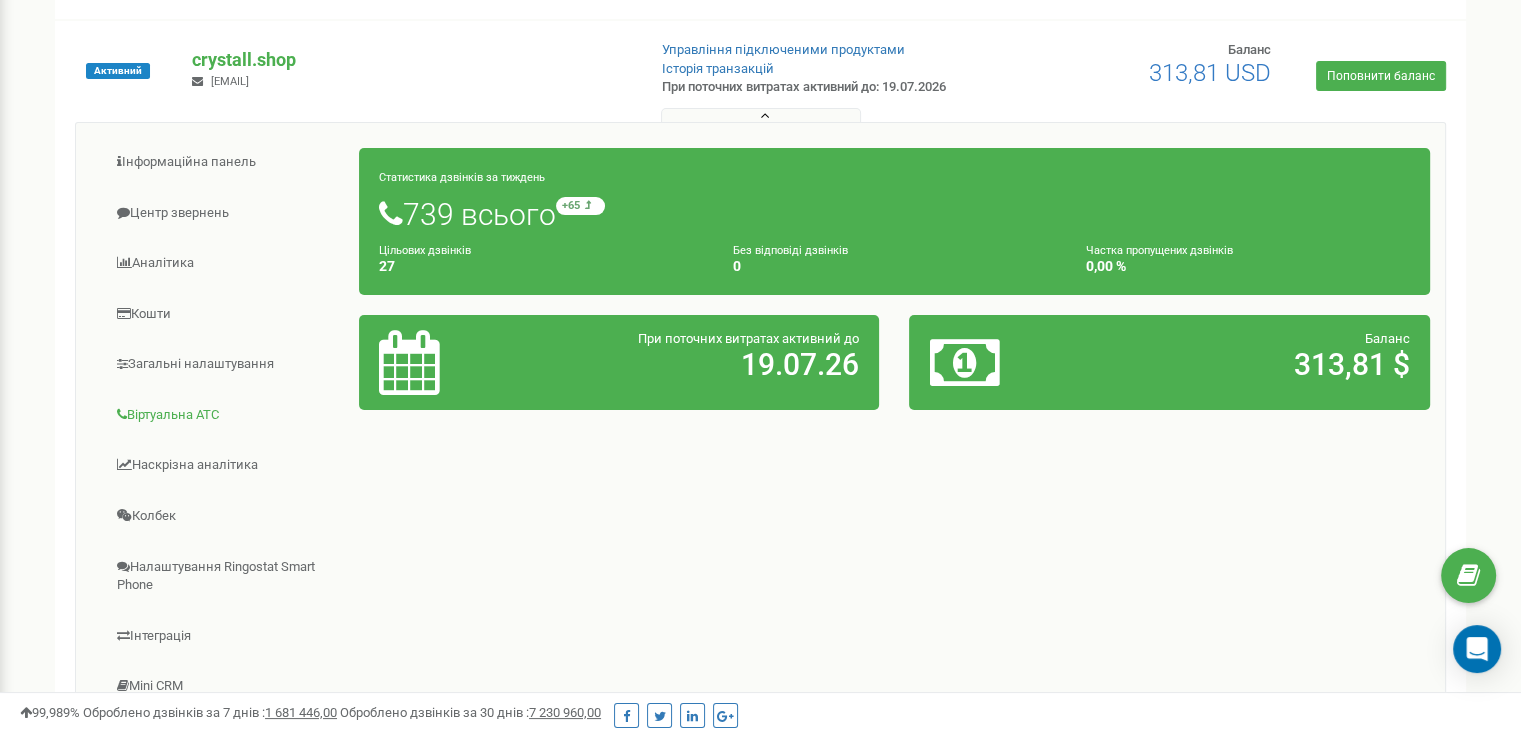 scroll, scrollTop: 0, scrollLeft: 0, axis: both 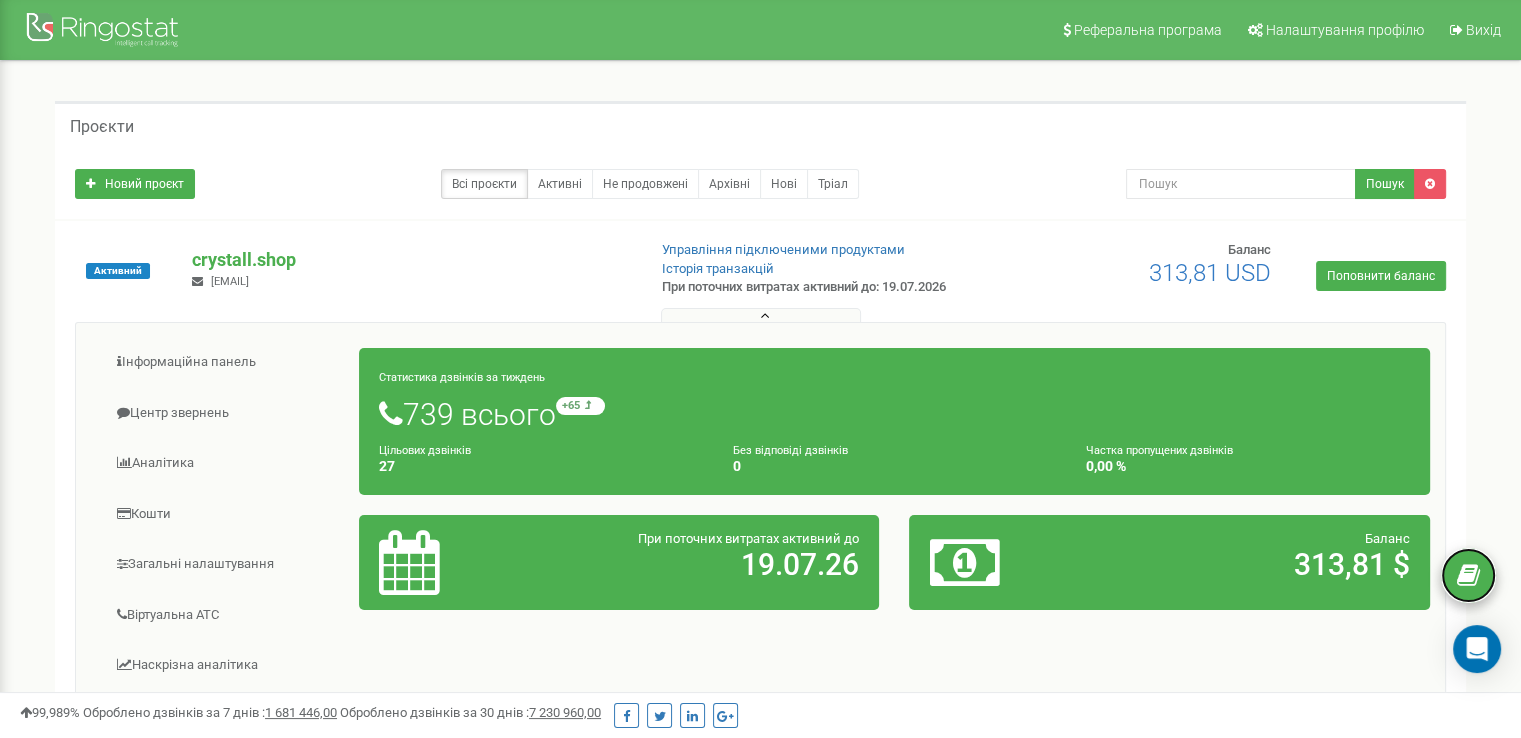click at bounding box center (1468, 576) 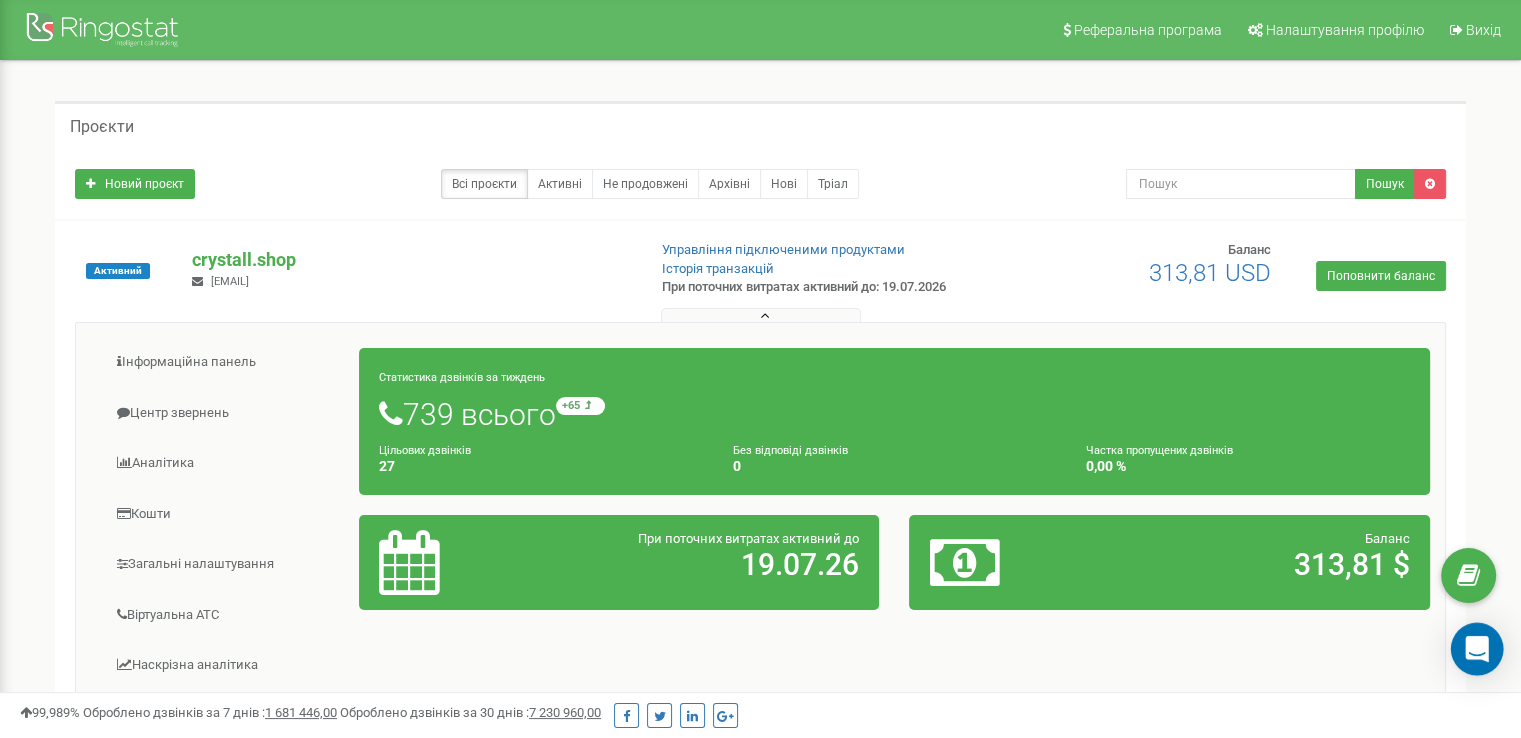 click at bounding box center [1477, 649] 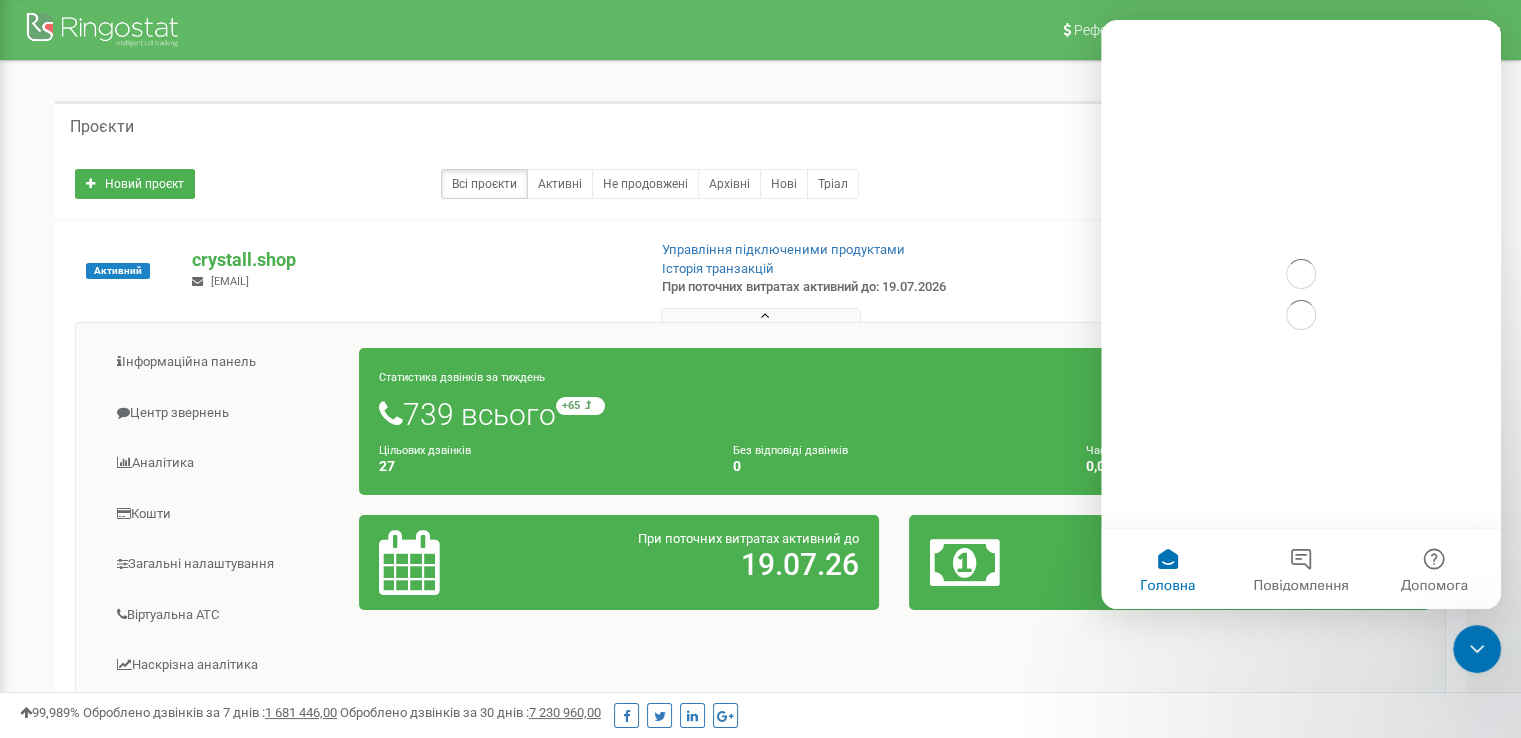scroll, scrollTop: 0, scrollLeft: 0, axis: both 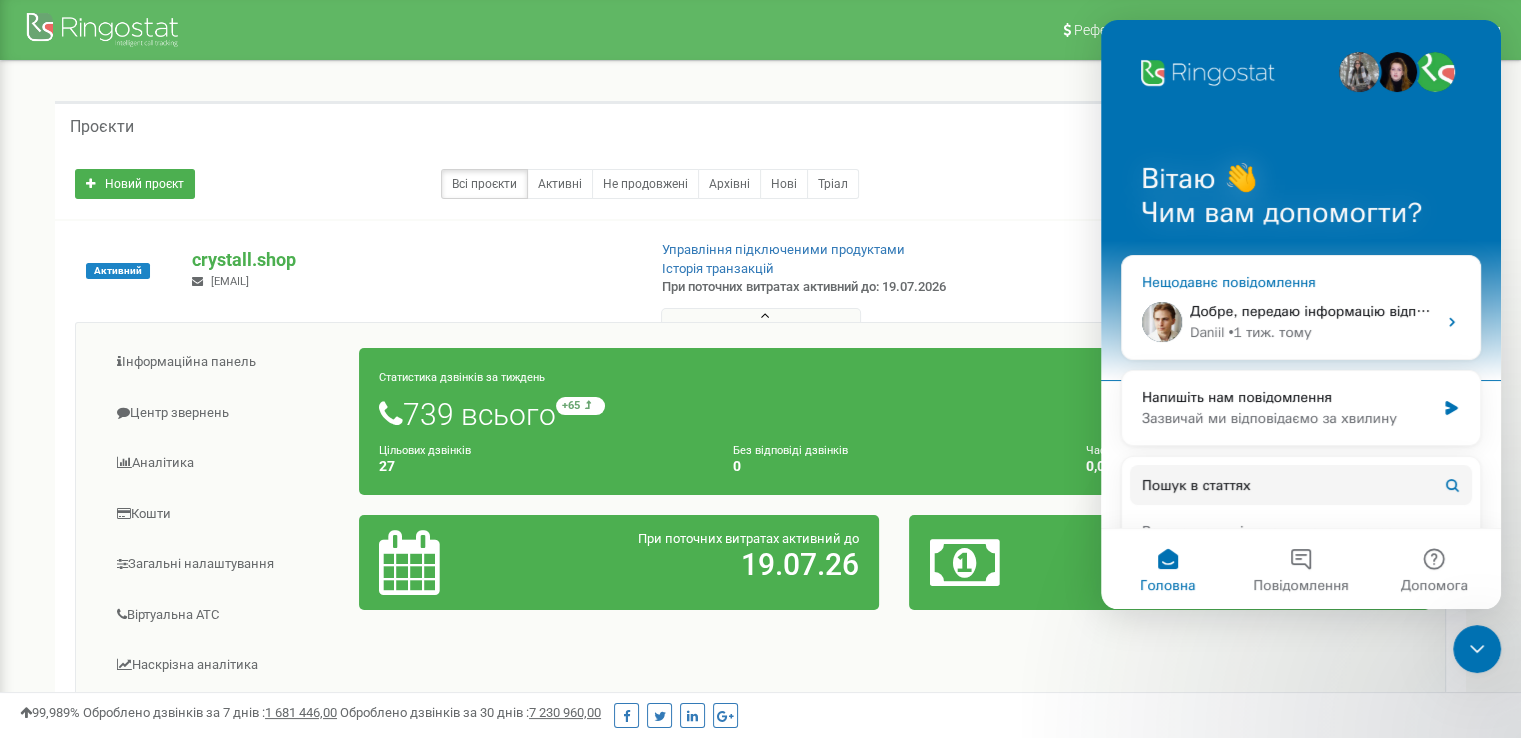 click on "• 1 тиж. тому" at bounding box center [1269, 332] 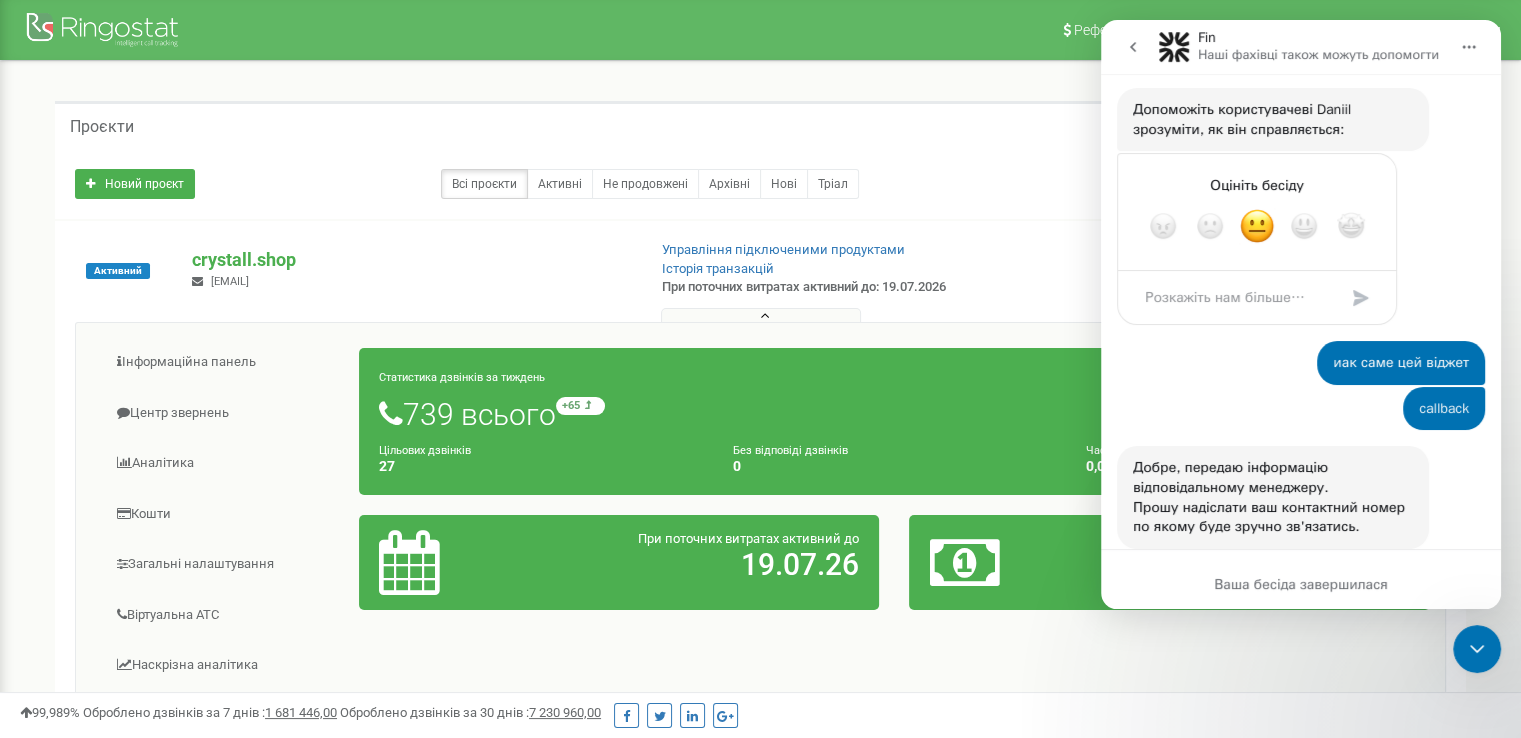 scroll, scrollTop: 3692, scrollLeft: 0, axis: vertical 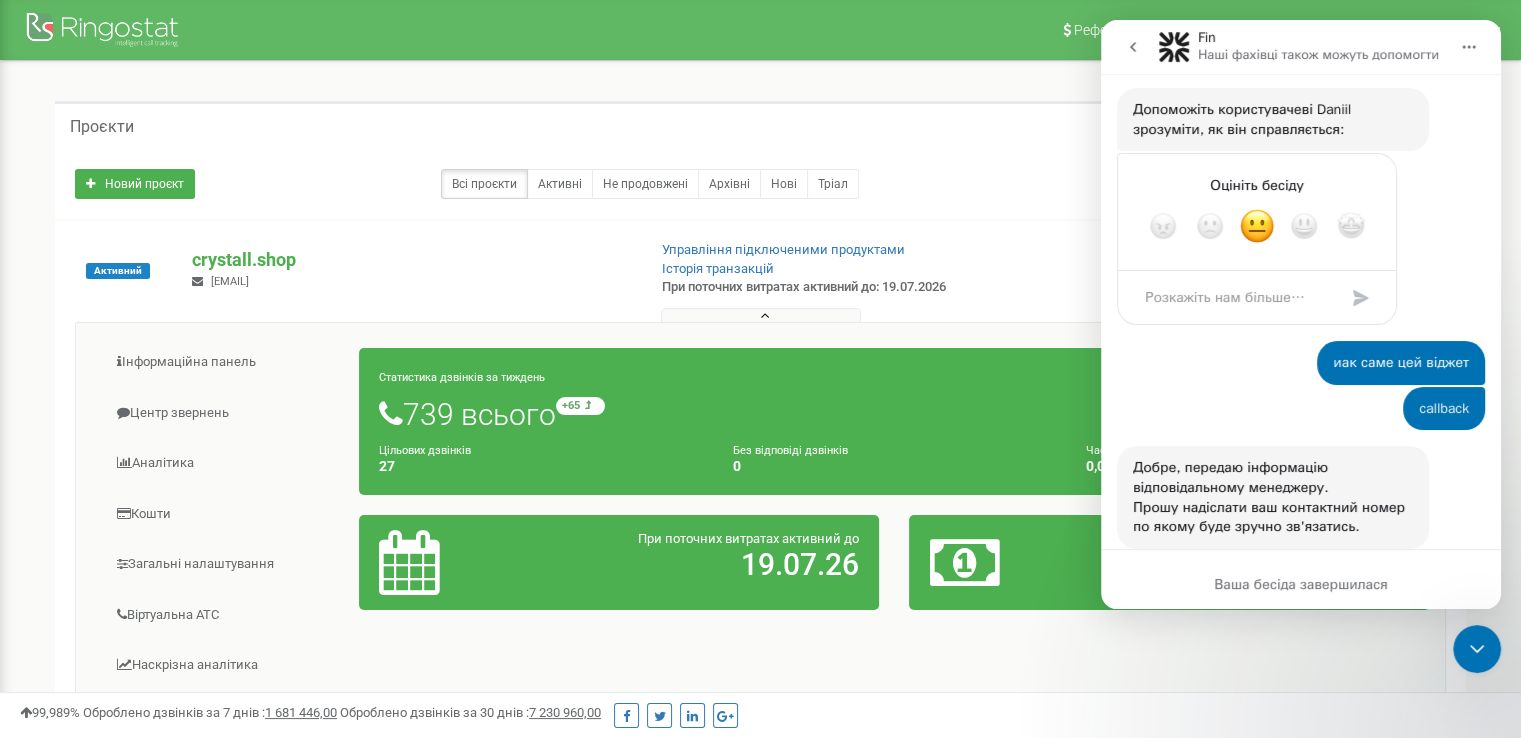 click at bounding box center [1133, 47] 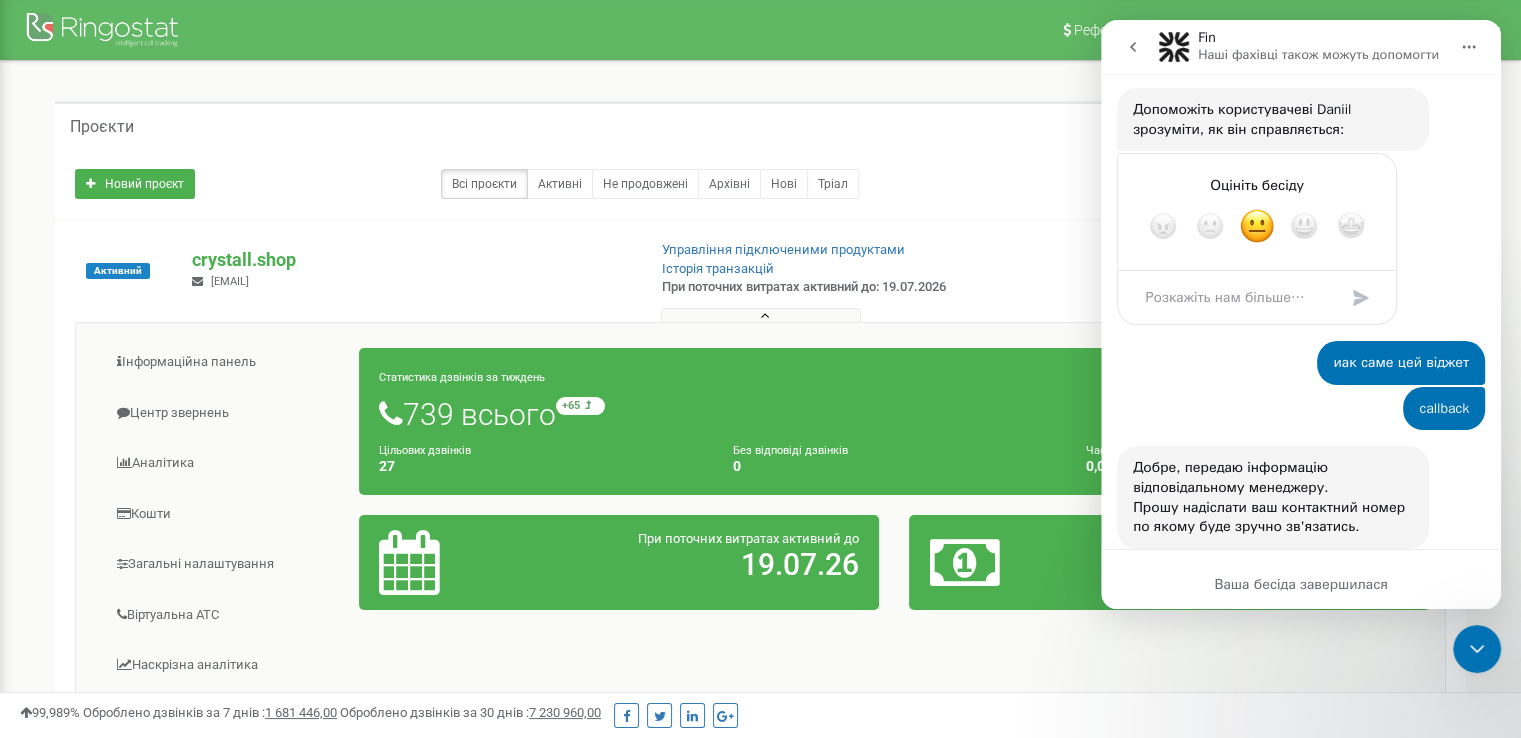 scroll, scrollTop: 0, scrollLeft: 0, axis: both 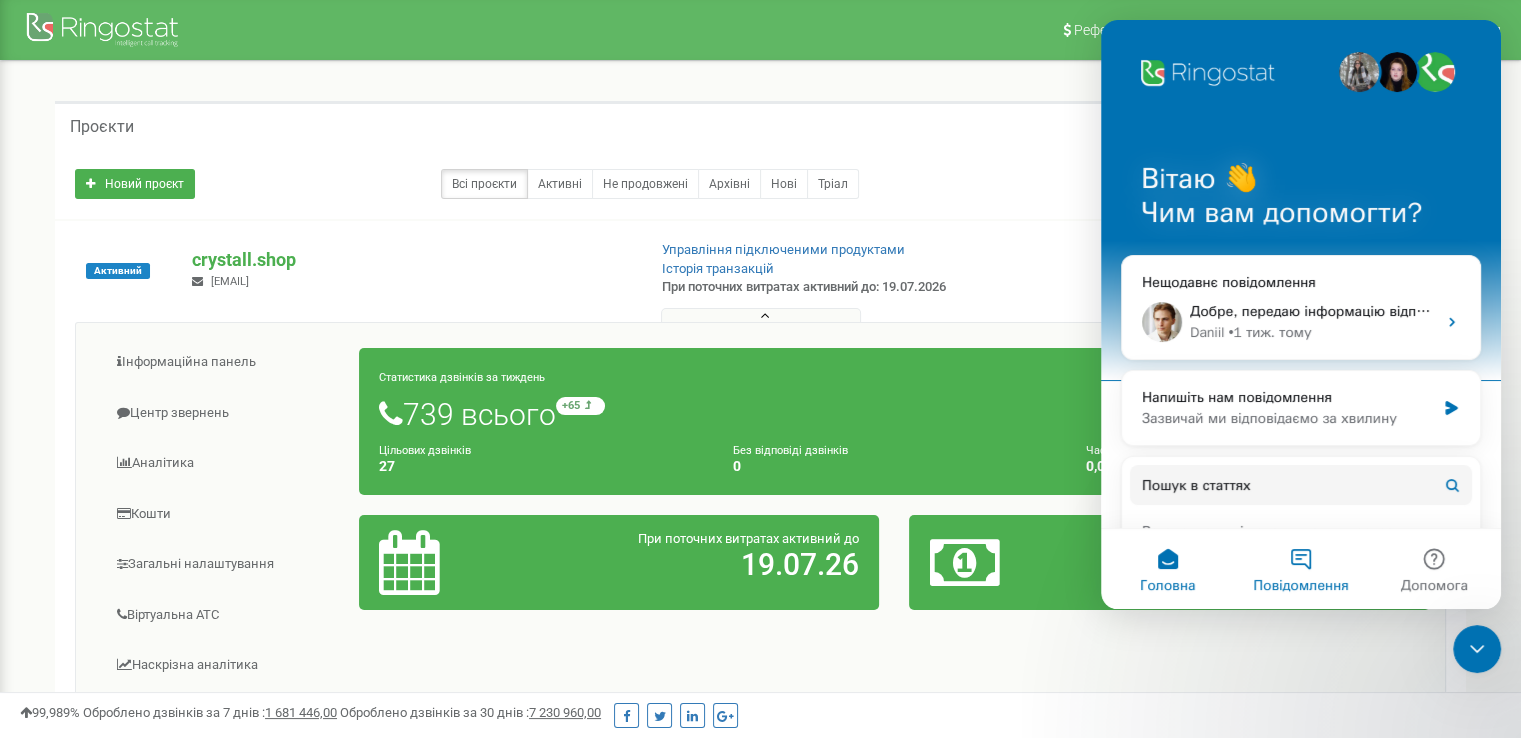 click on "Повідомлення" at bounding box center [1300, 569] 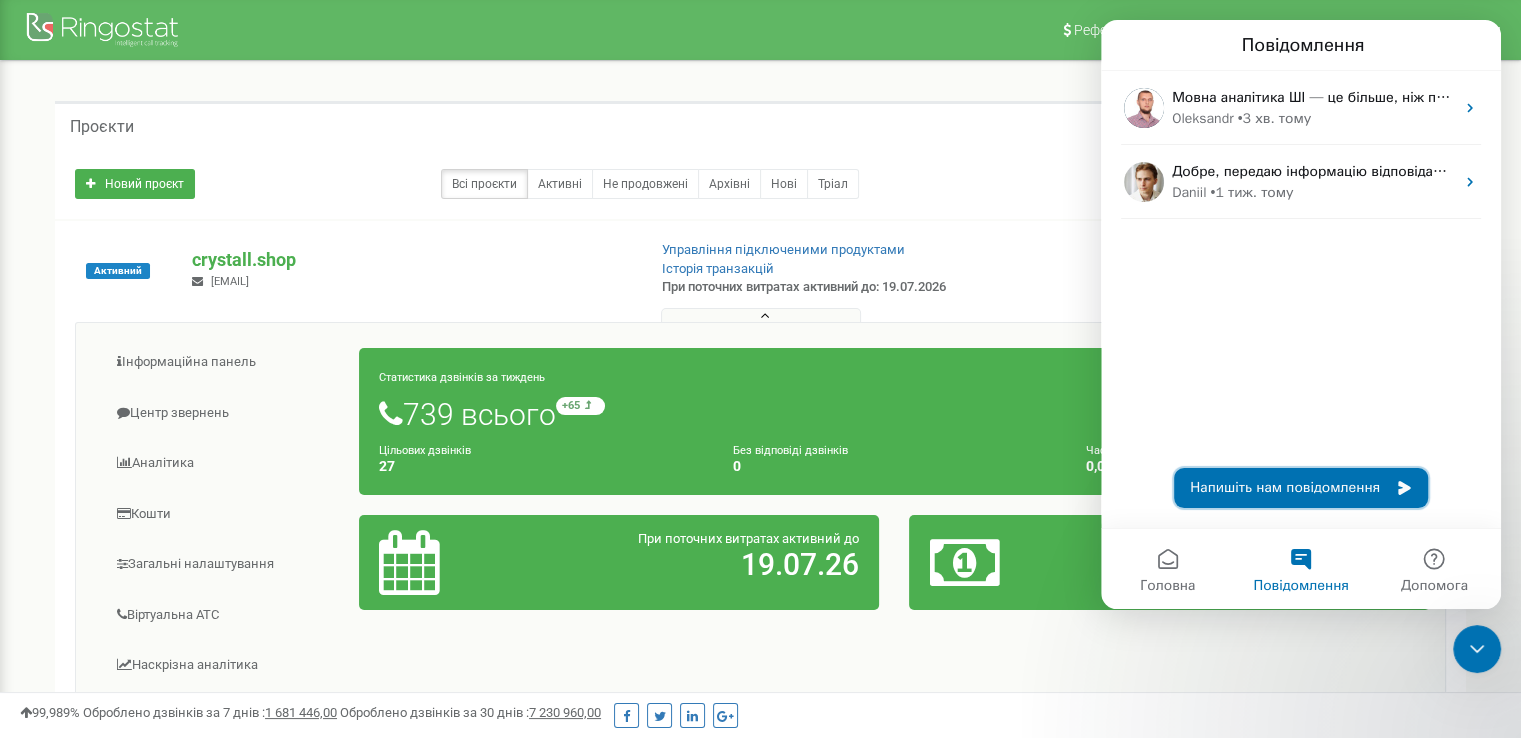 click on "Напишіть нам повідомлення" at bounding box center [1301, 488] 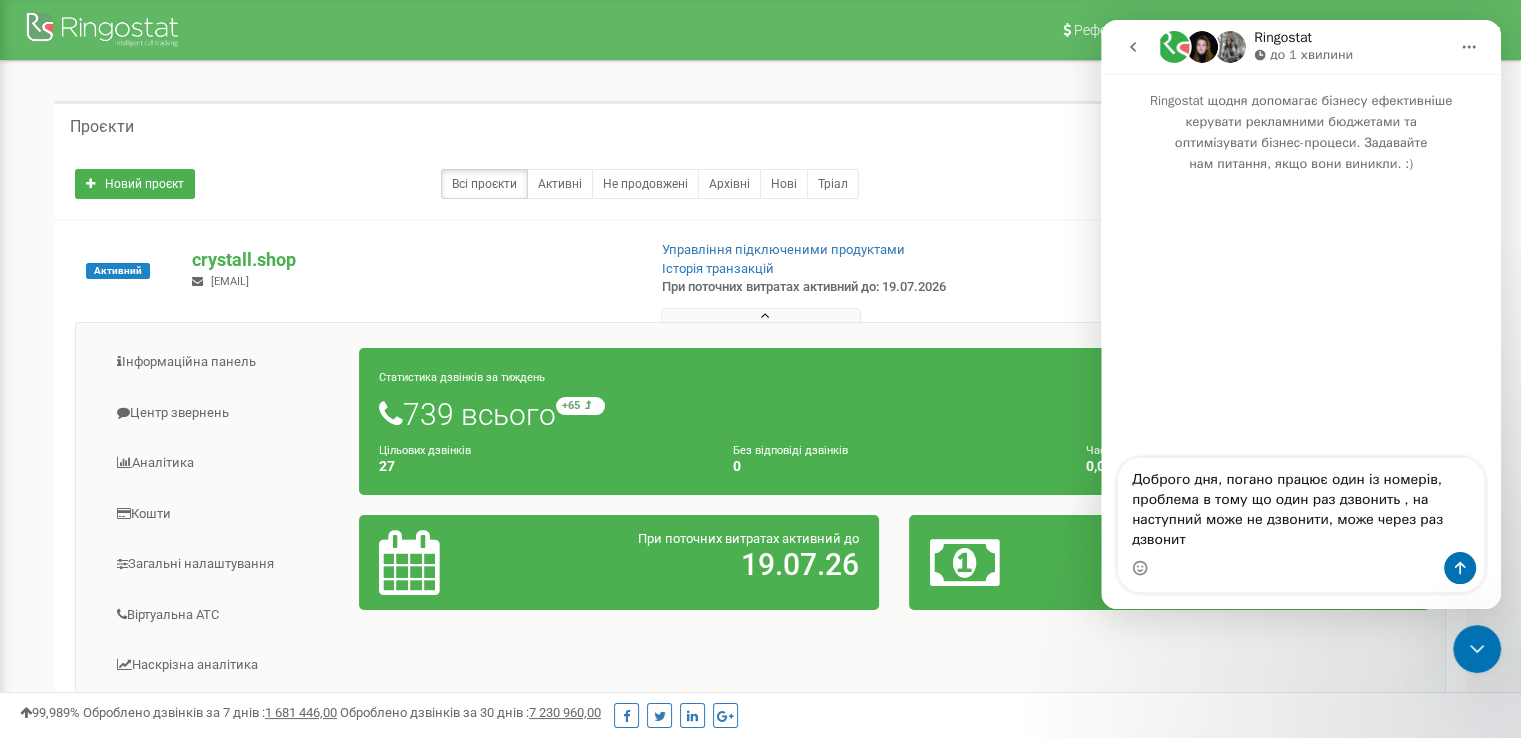 type on "Доброго дня, погано працює один із номерів, проблема в тому що один раз дзвонить , на наступний може не дзвонити, може через раз дзвонити" 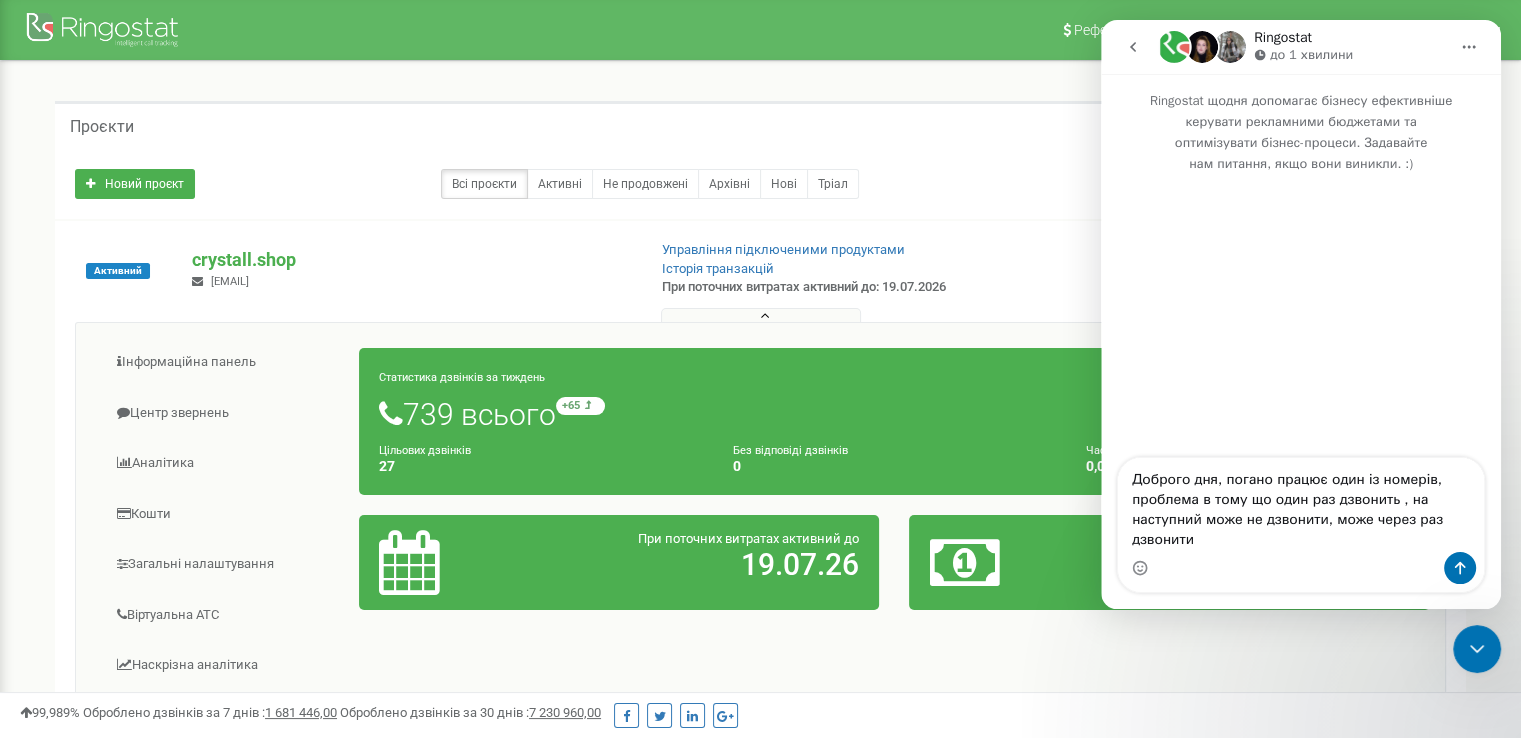 type 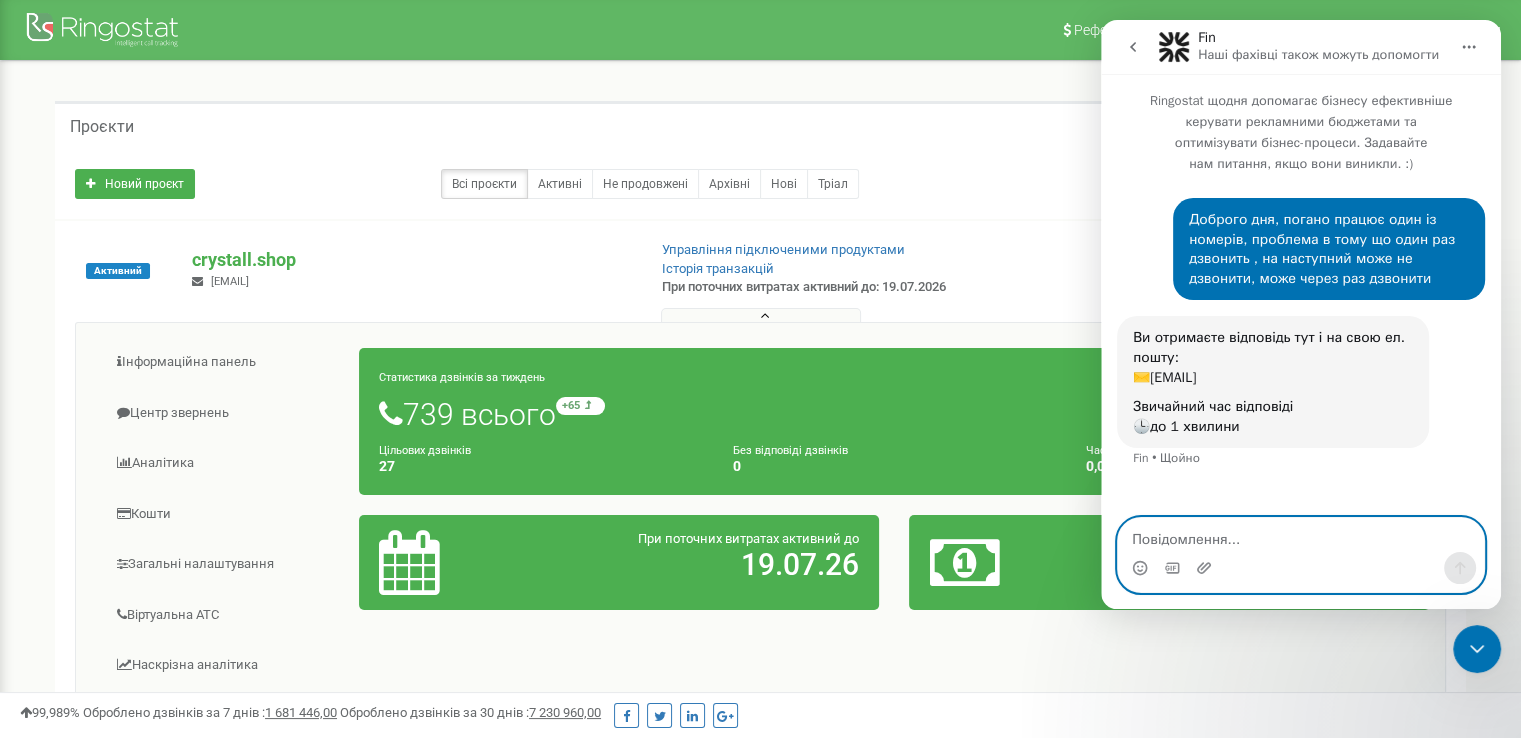 paste on "[PHONE]" 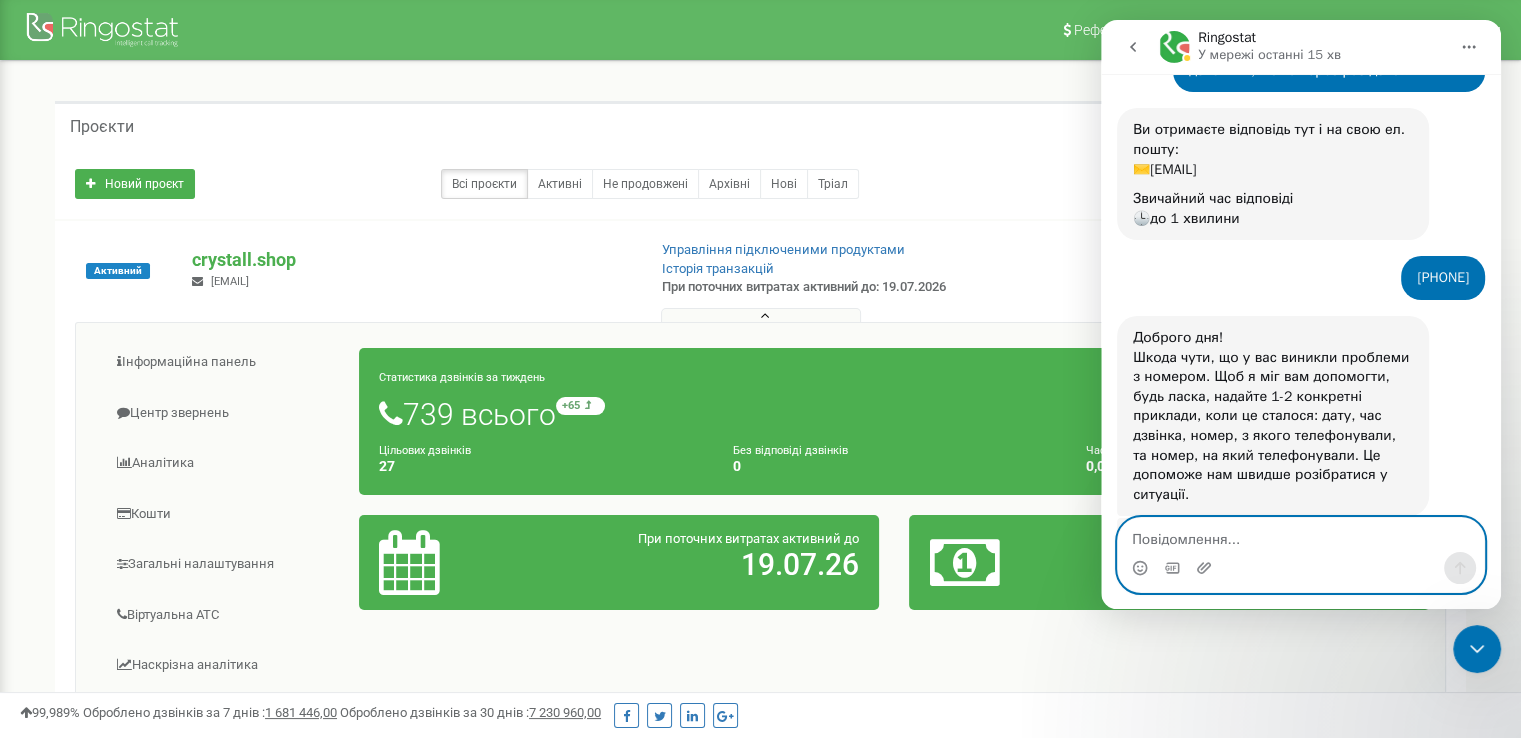 scroll, scrollTop: 332, scrollLeft: 0, axis: vertical 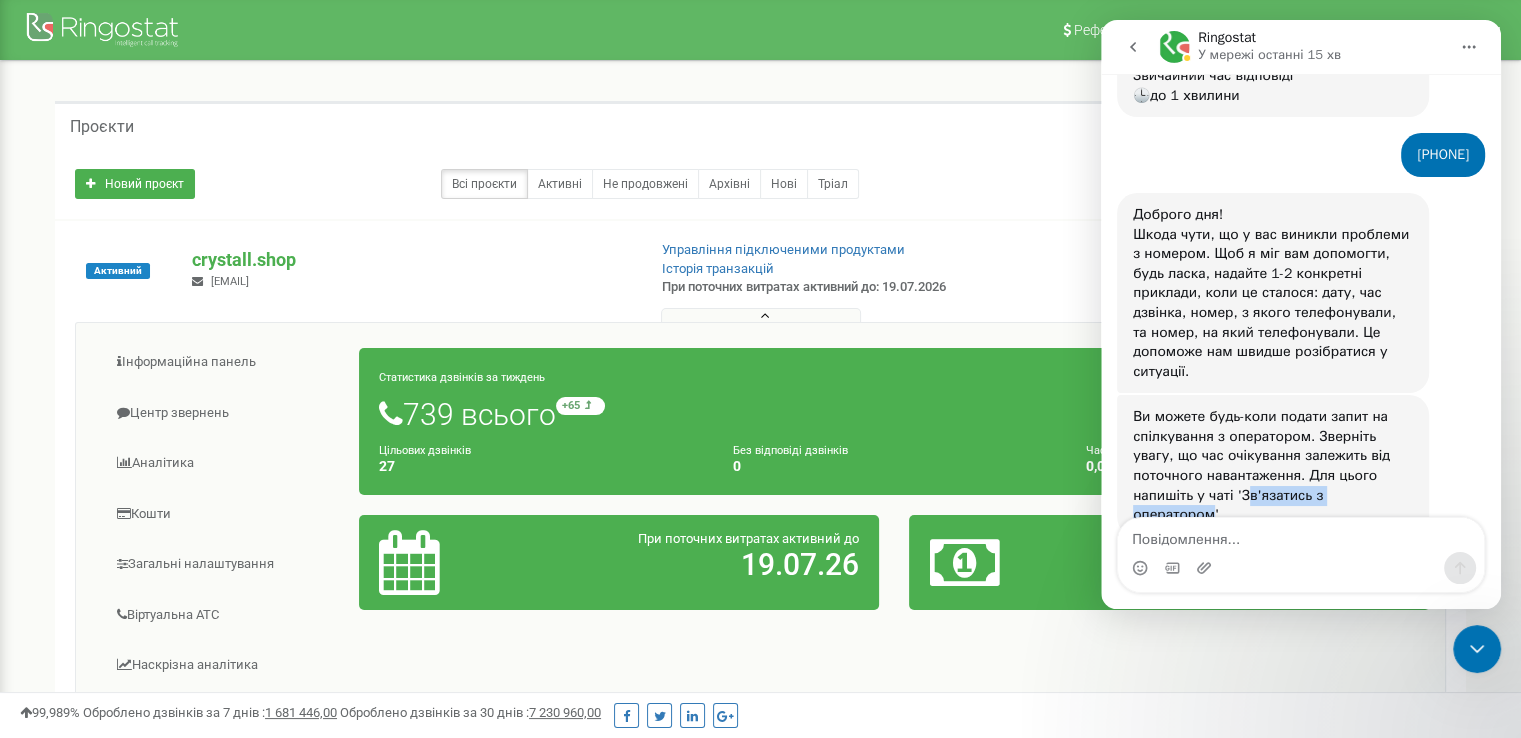 drag, startPoint x: 1140, startPoint y: 452, endPoint x: 1294, endPoint y: 456, distance: 154.05194 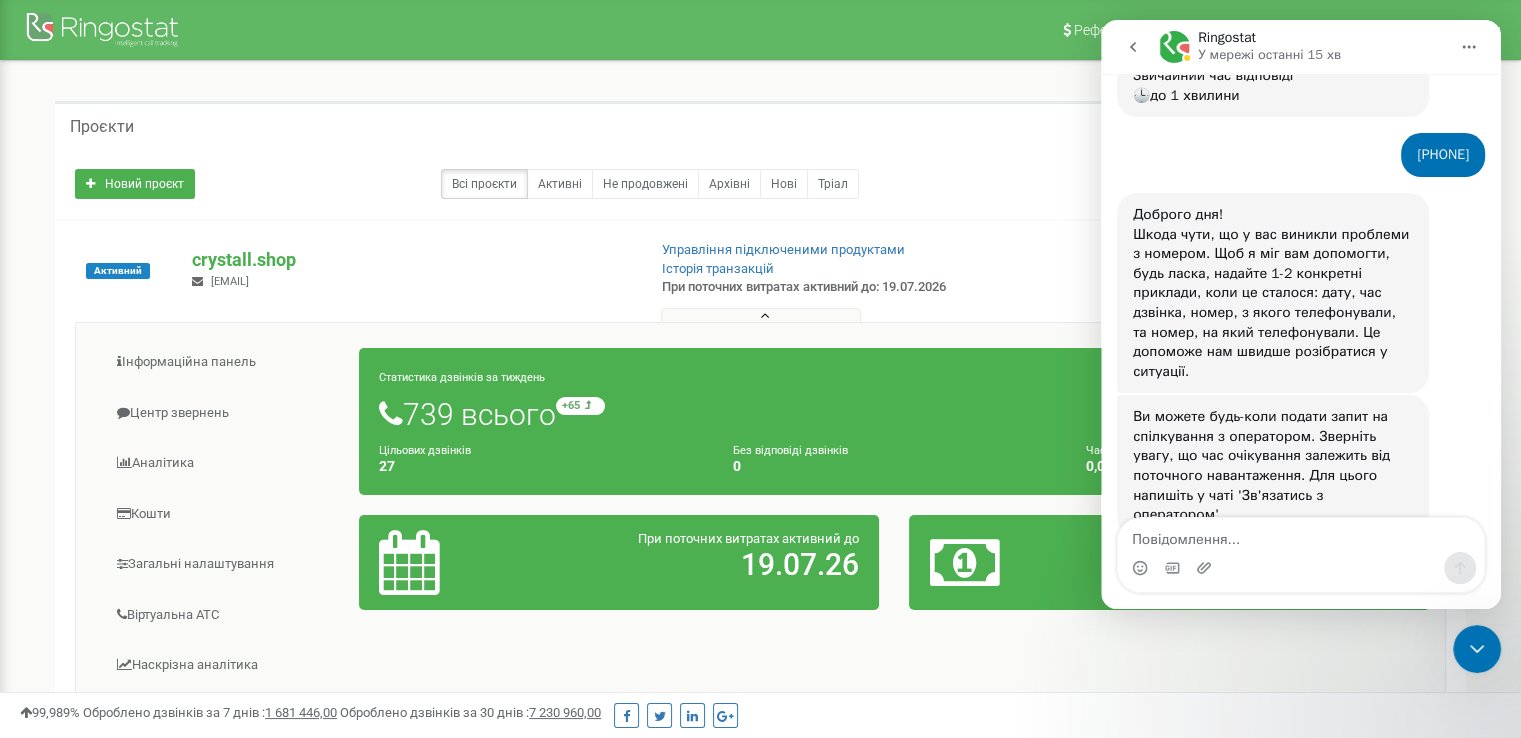 click on "Ви можете будь-коли подати запит на спілкування з оператором. Зверніть увагу, що час очікування залежить від поточного навантаження. Для цього напишіть у чаті 'Зв'язатись з оператором'." at bounding box center (1273, 466) 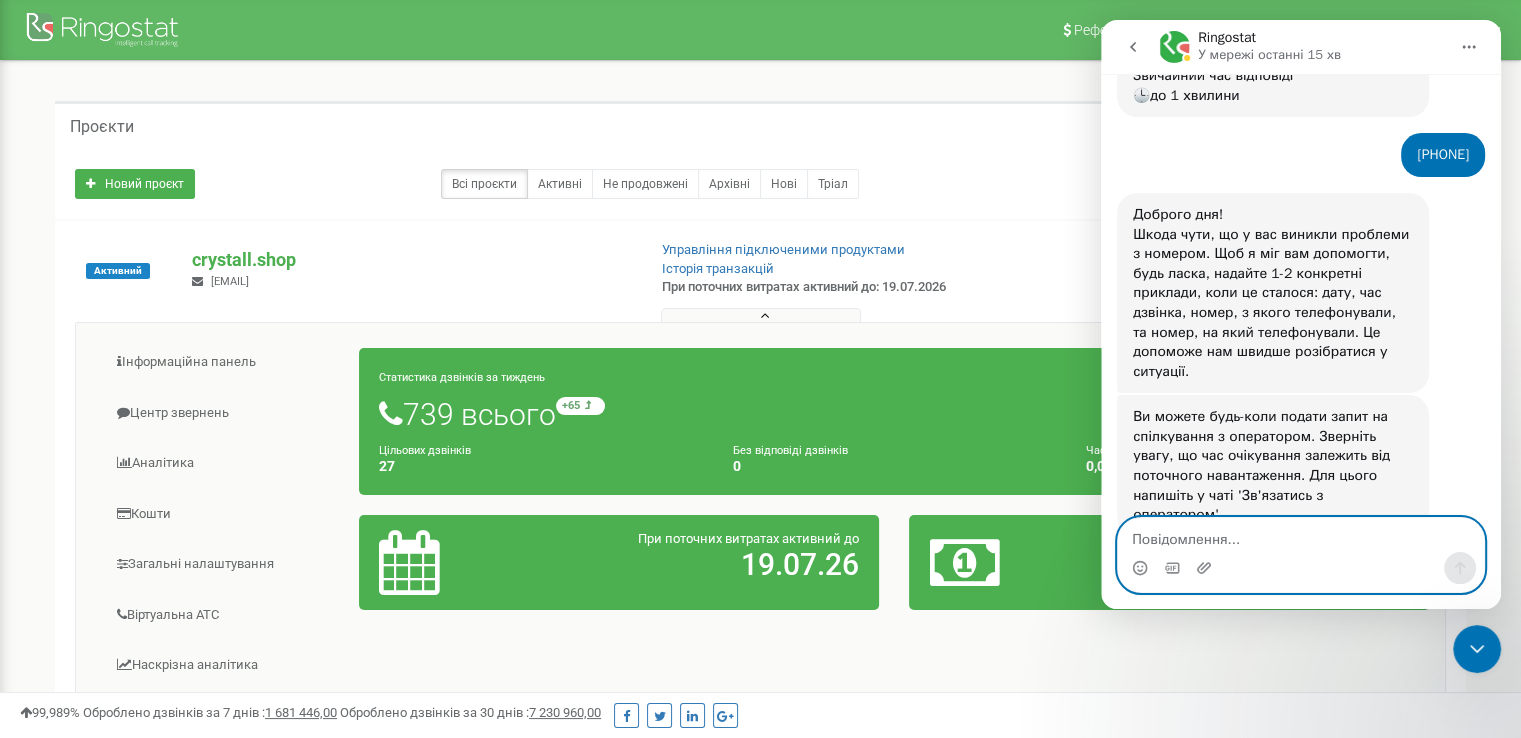 click at bounding box center [1301, 535] 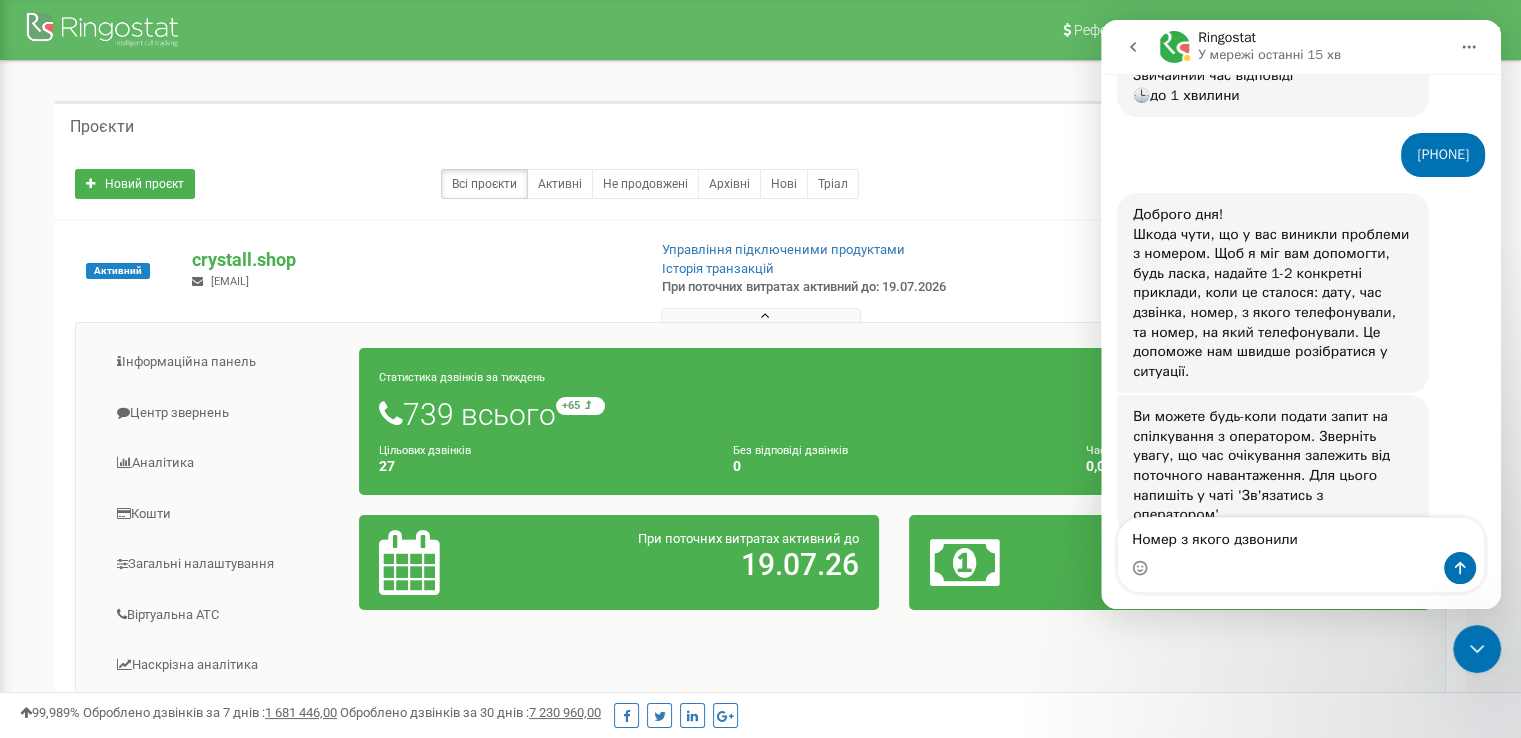 drag, startPoint x: 1360, startPoint y: 134, endPoint x: 1471, endPoint y: 136, distance: 111.01801 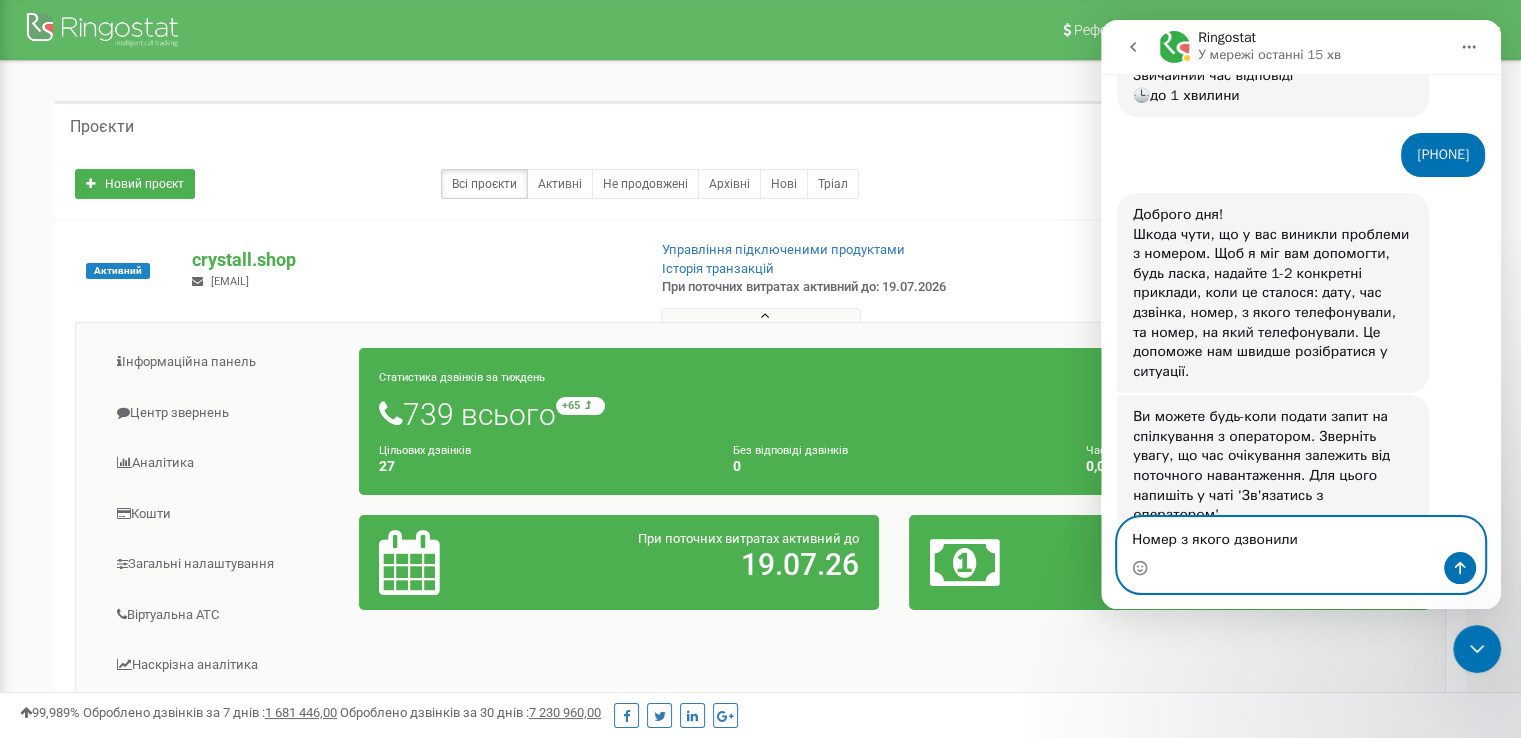 click on "Номер з якого дзвонили" at bounding box center (1301, 535) 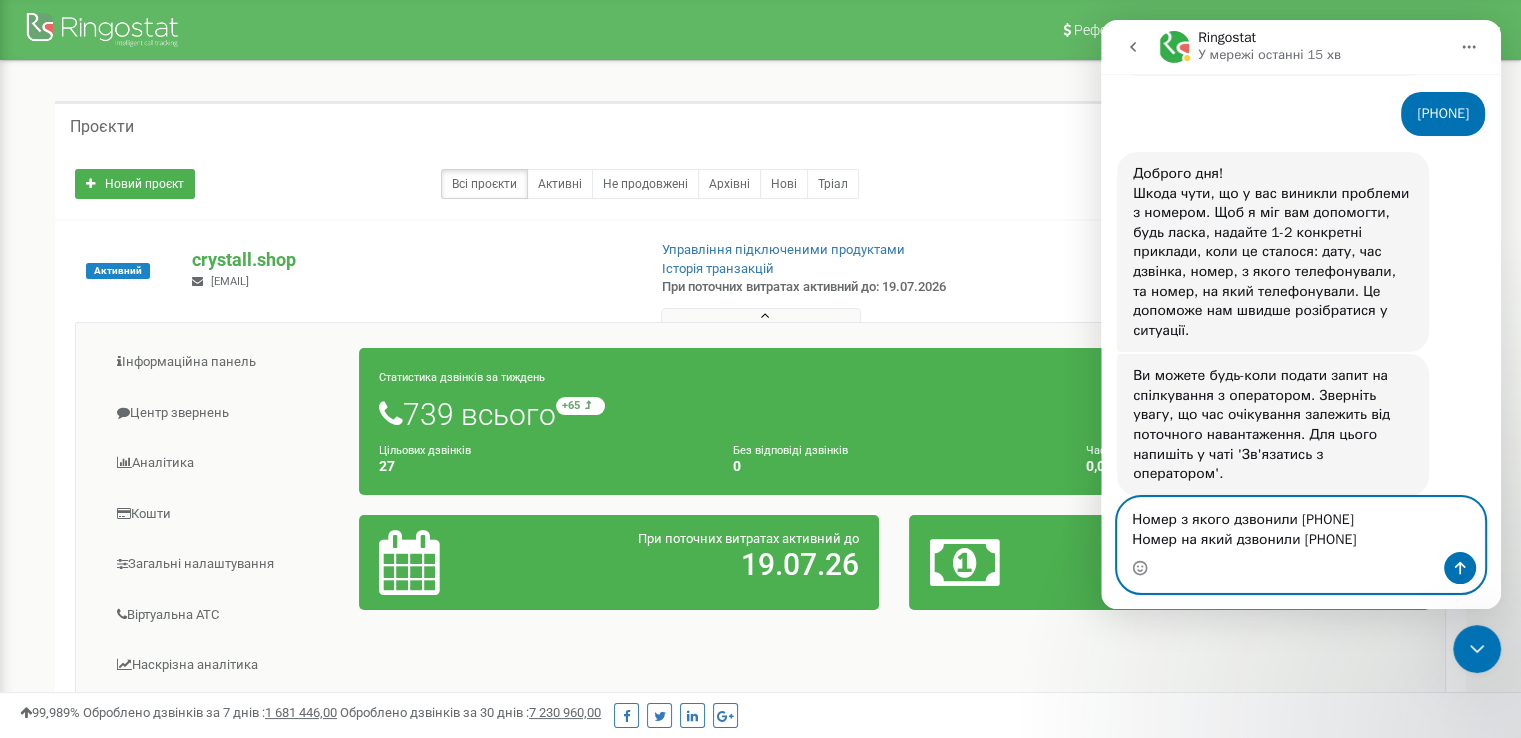 scroll, scrollTop: 392, scrollLeft: 0, axis: vertical 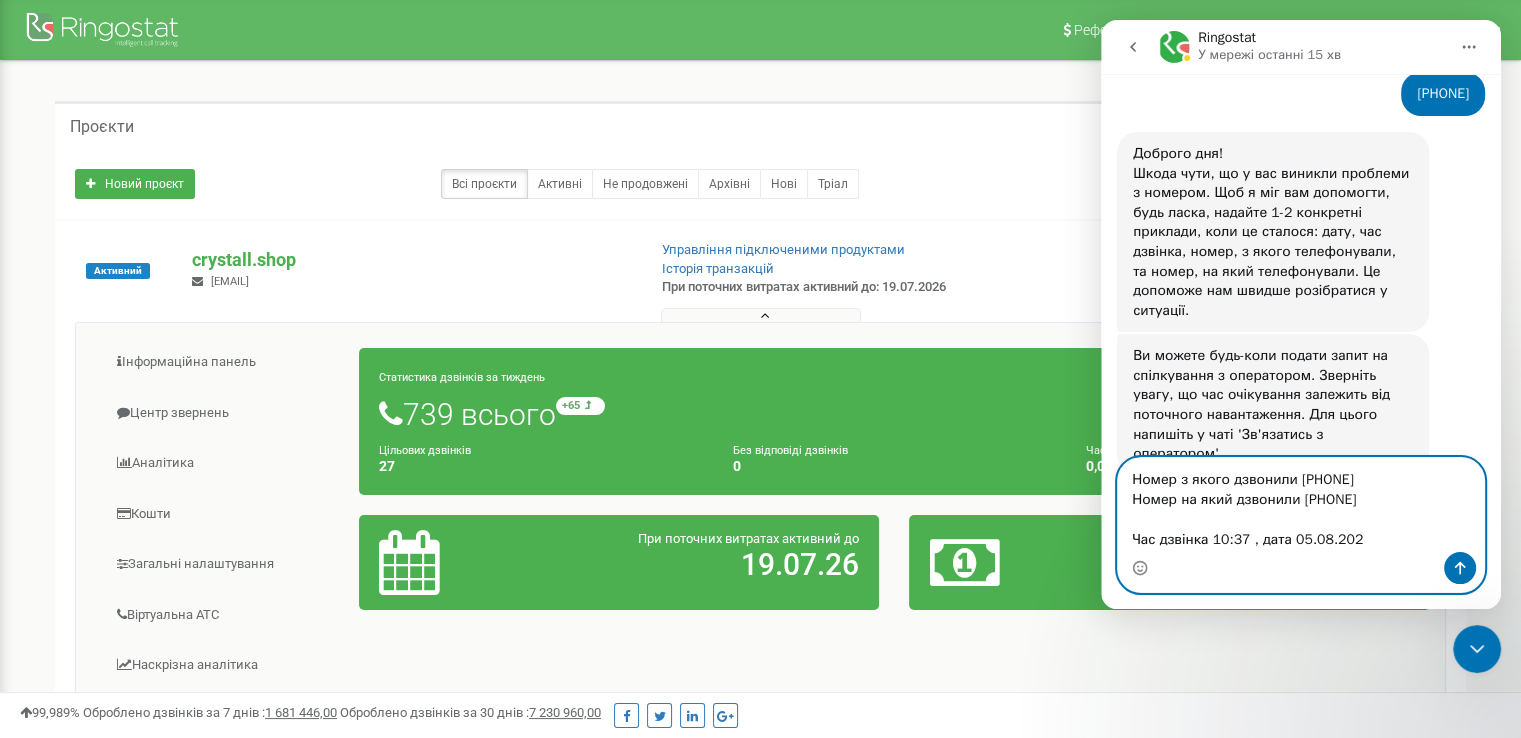 type on "Номер з якого дзвонили [PHONE]
Номер на який дзвонили [PHONE]
Час дзвінка 10:37 , дата 05.08.2025" 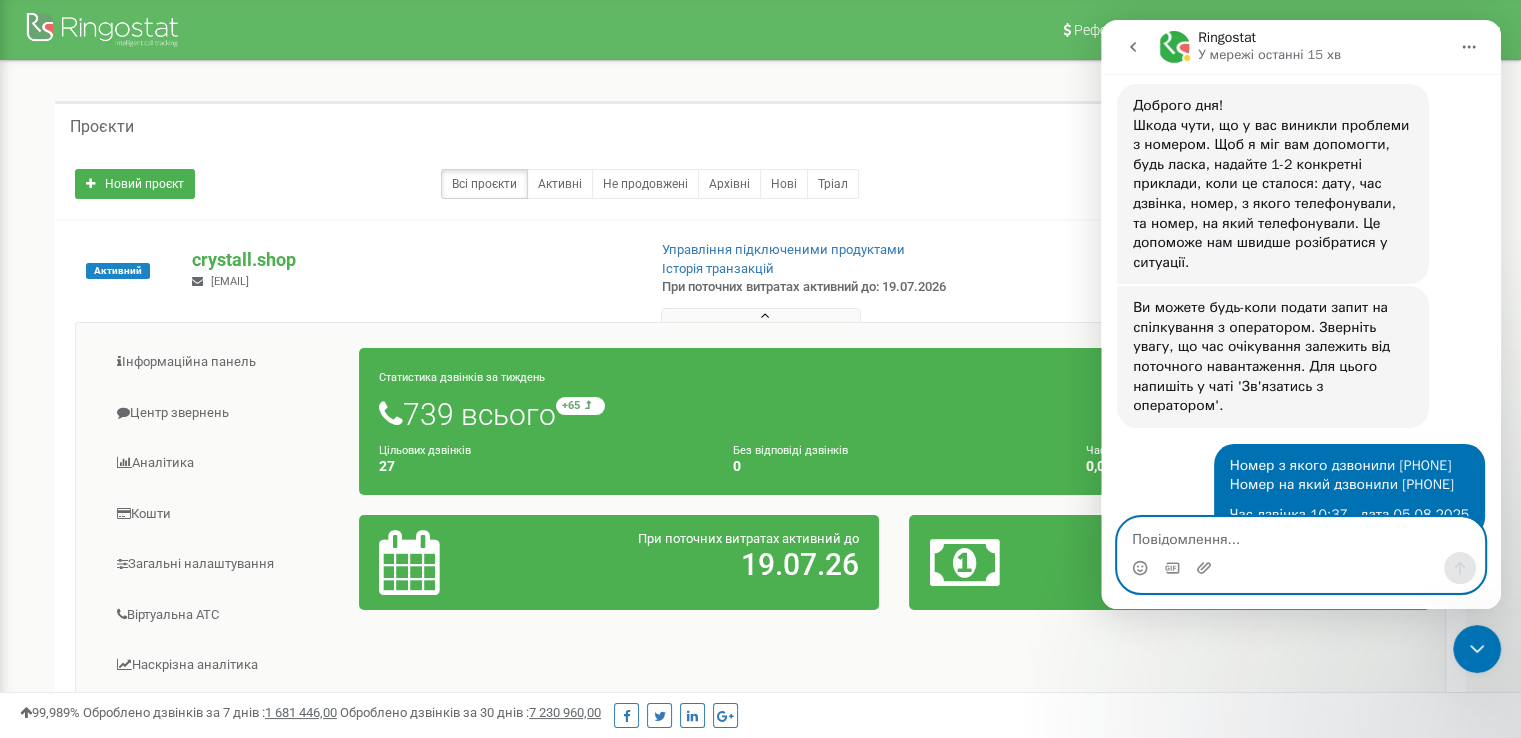 scroll, scrollTop: 539, scrollLeft: 0, axis: vertical 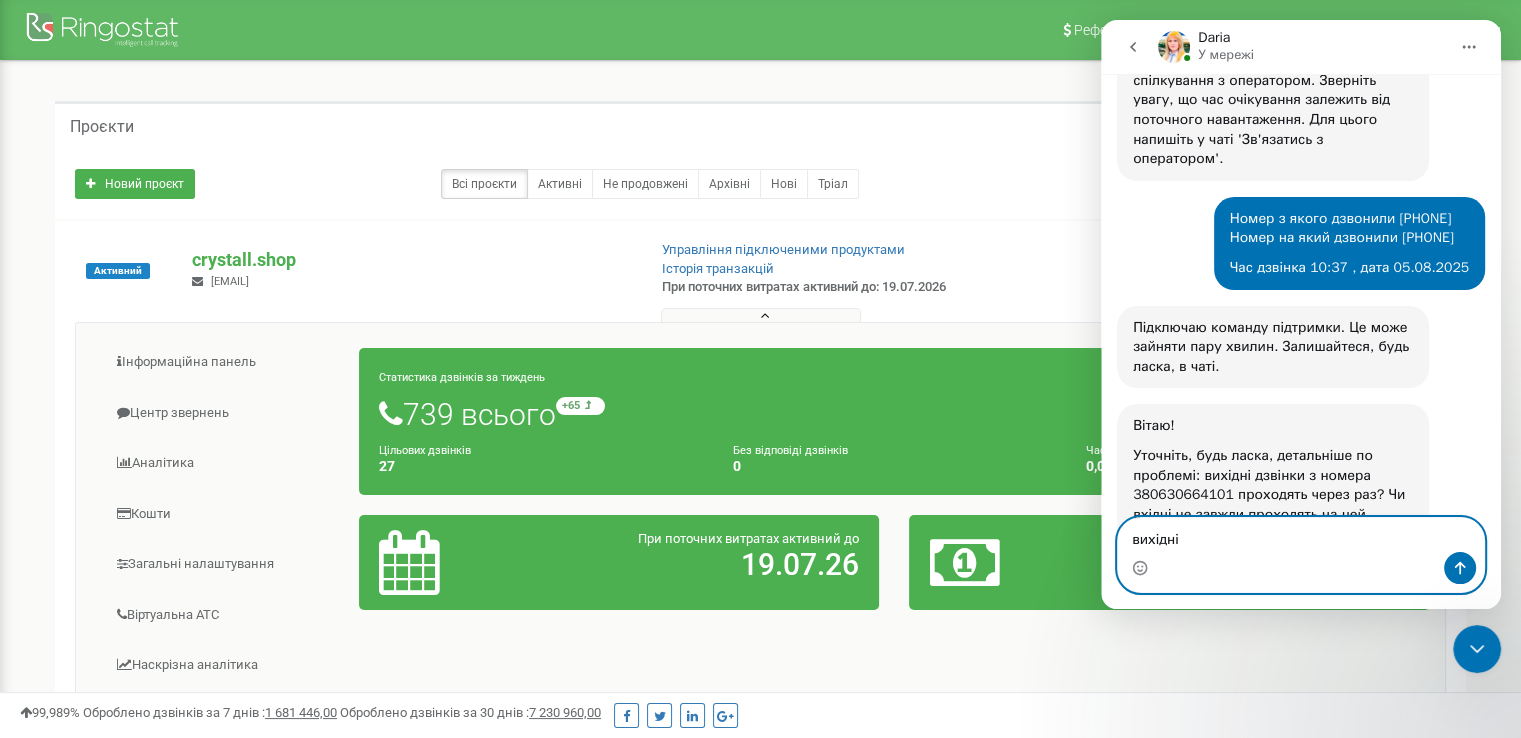 type on "вихідні" 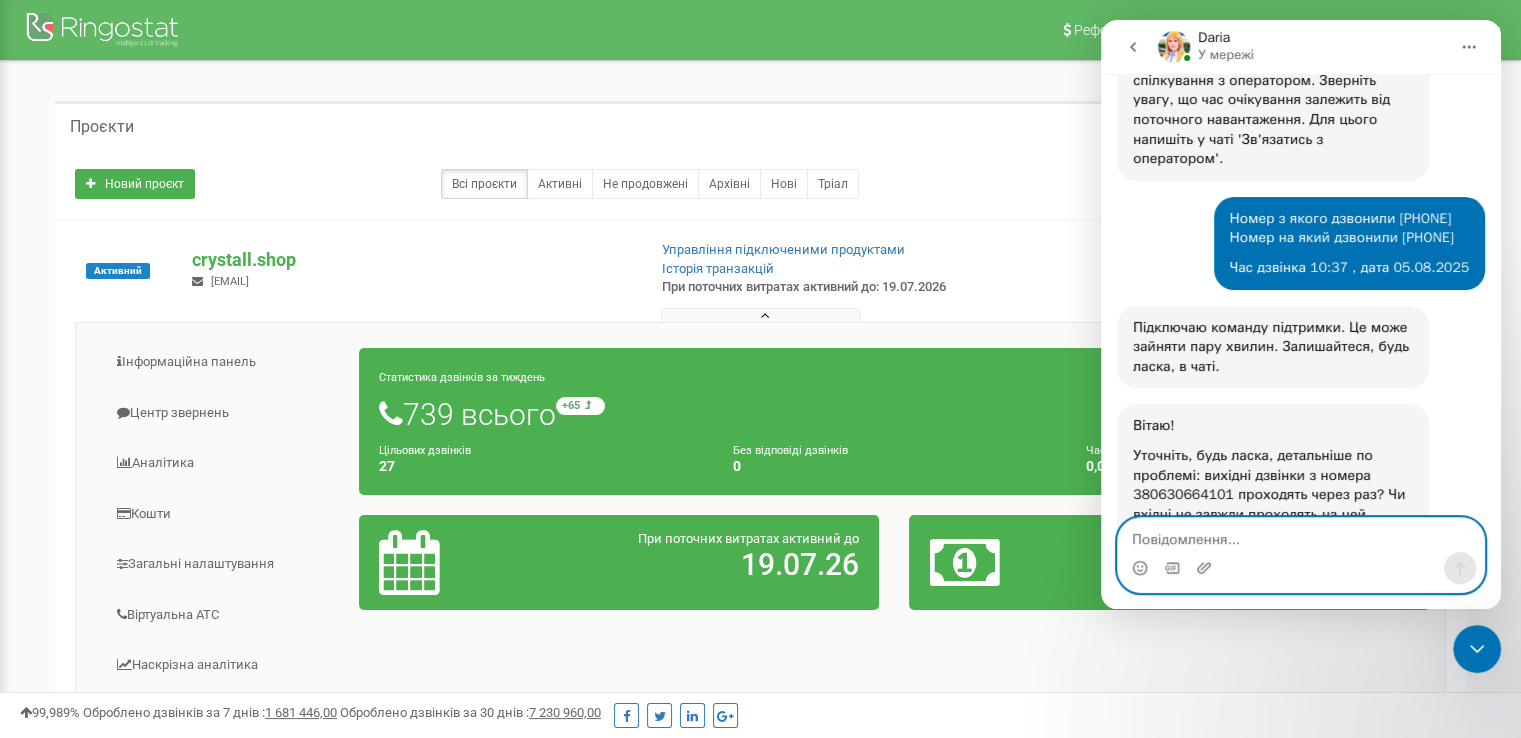 scroll, scrollTop: 747, scrollLeft: 0, axis: vertical 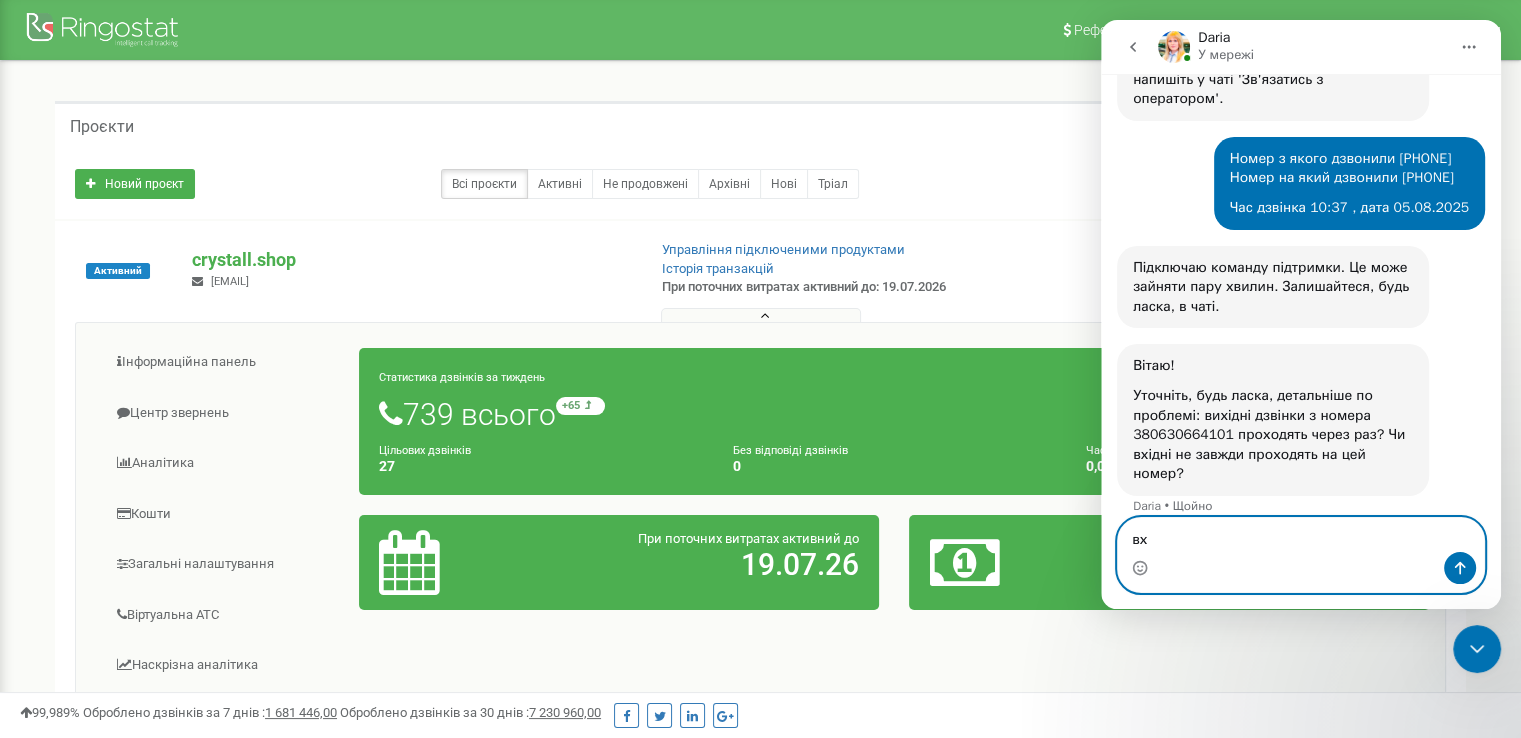 type on "в" 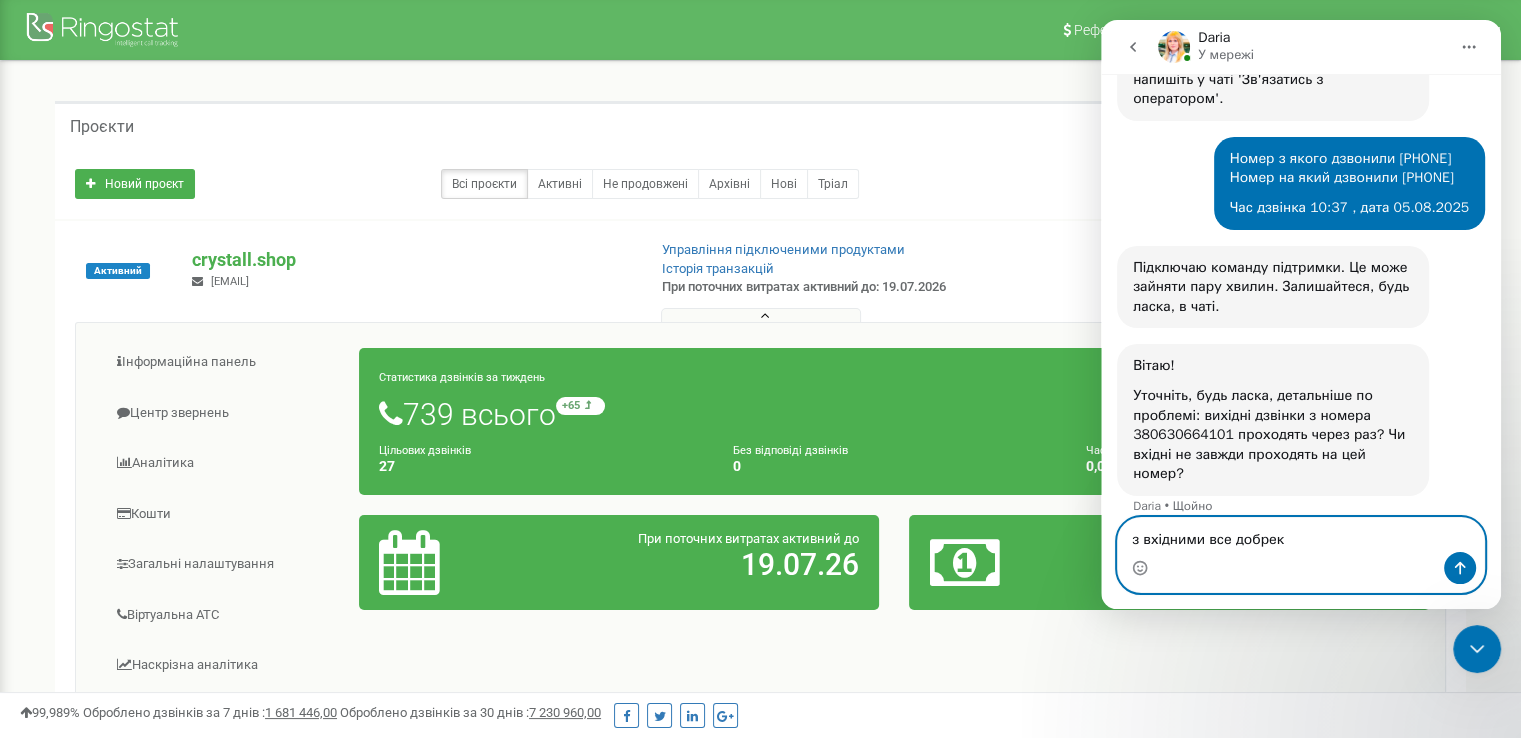 type on "з вхідними все добре" 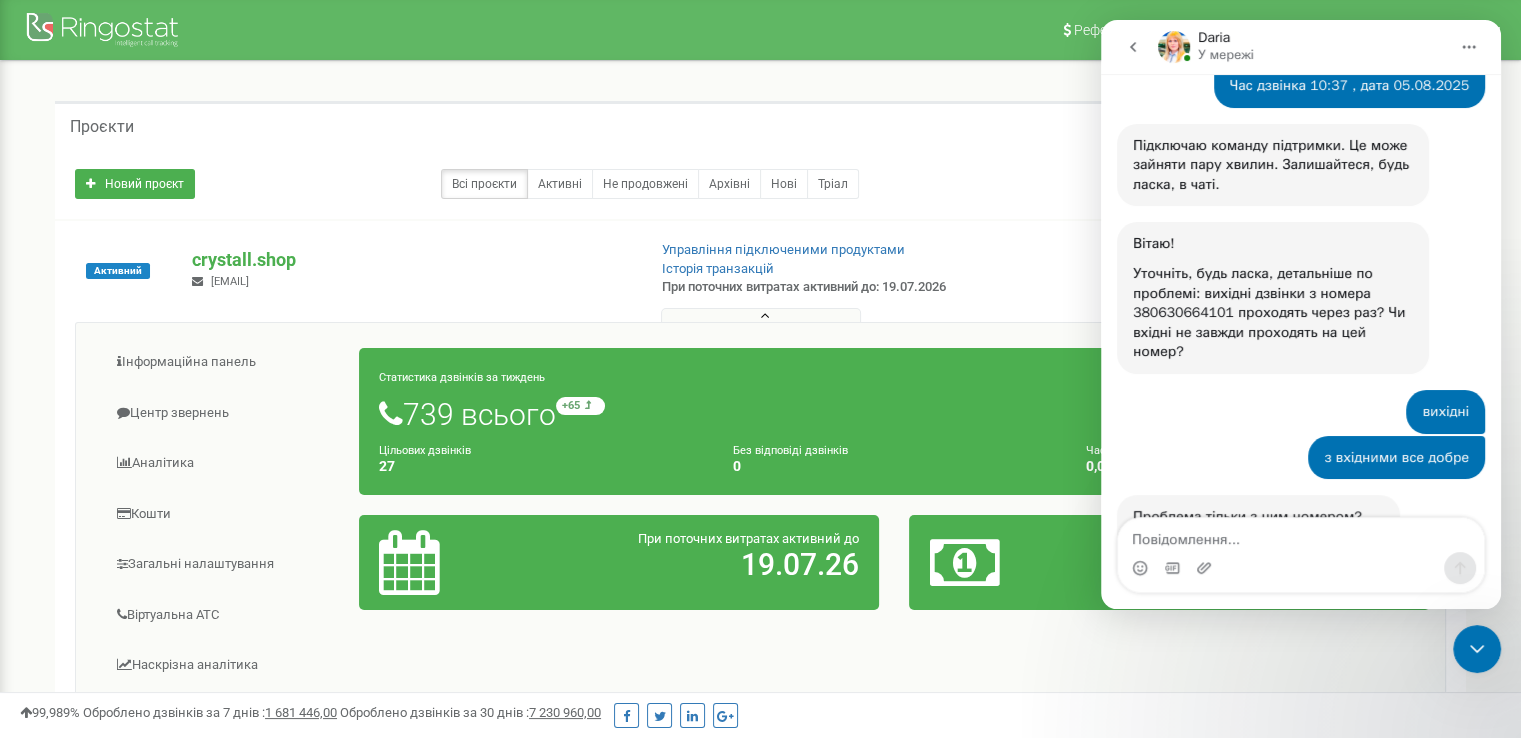 scroll, scrollTop: 872, scrollLeft: 0, axis: vertical 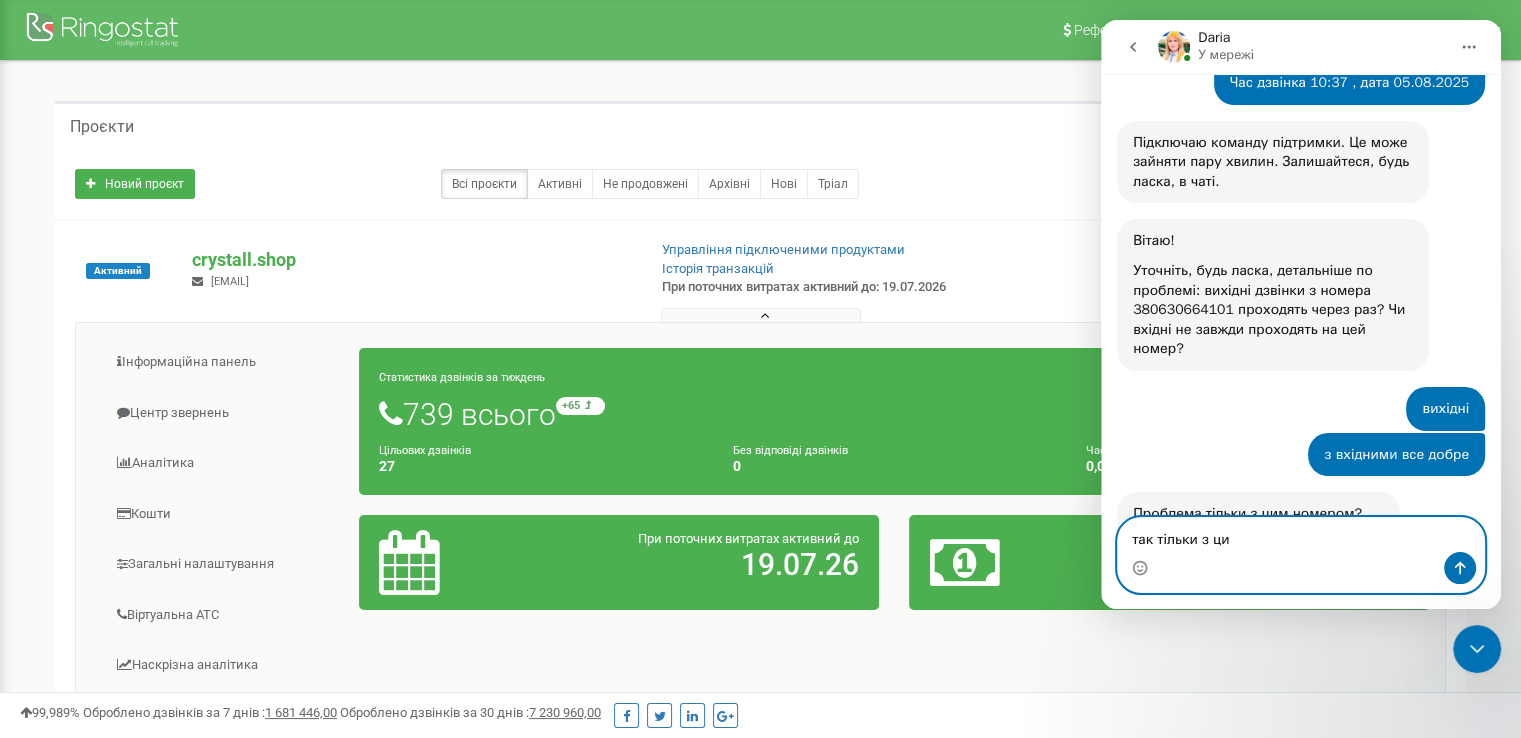 type on "так тільки з цим" 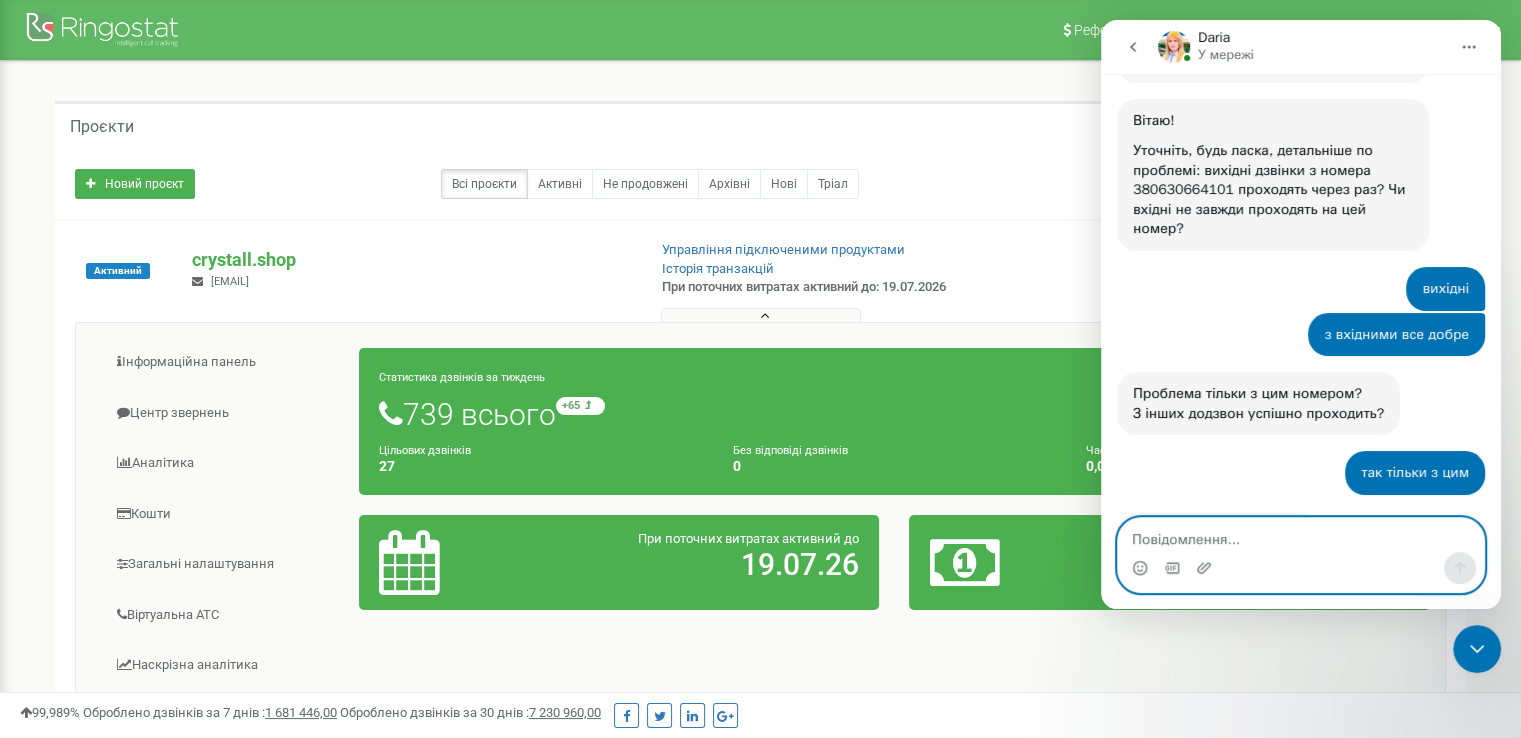 scroll, scrollTop: 991, scrollLeft: 0, axis: vertical 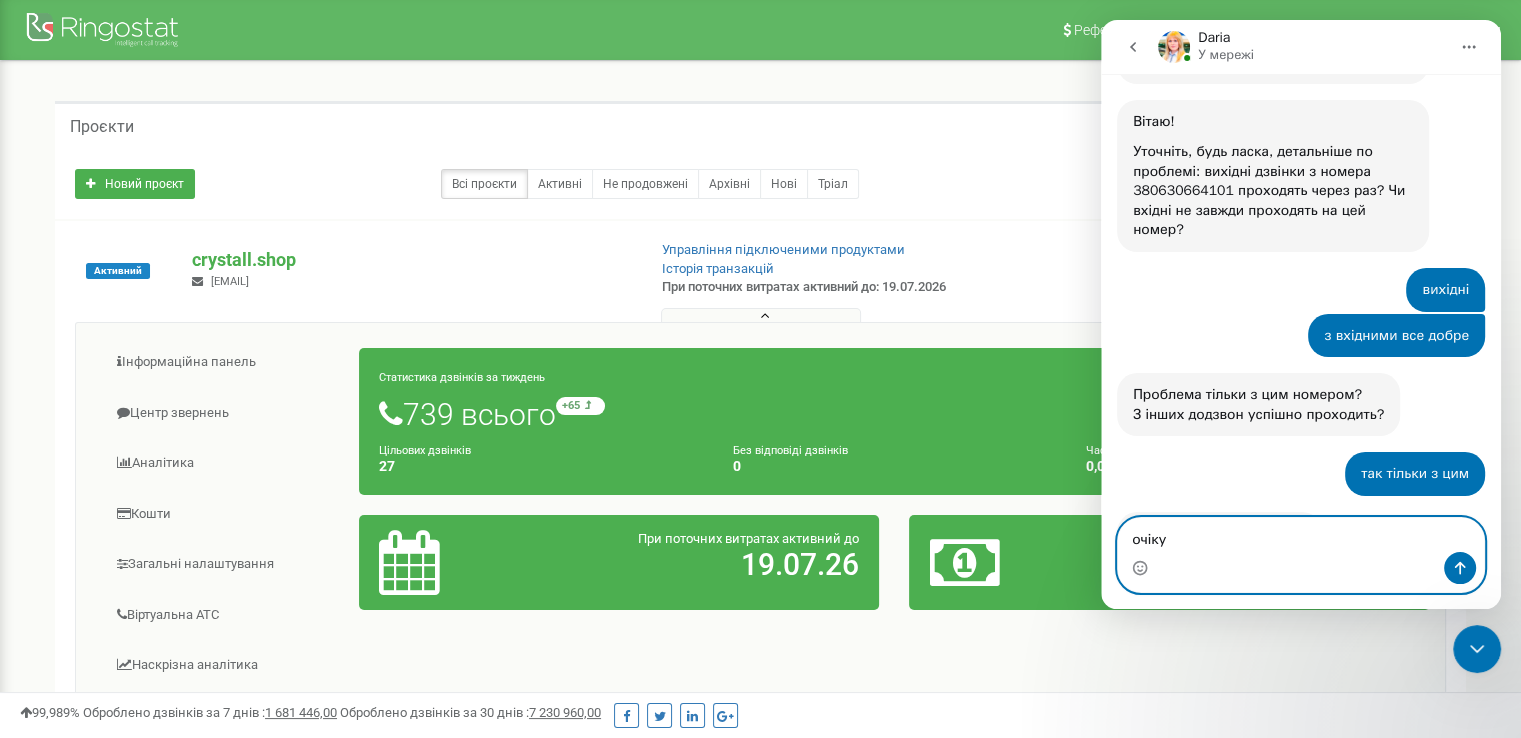 type on "очікую" 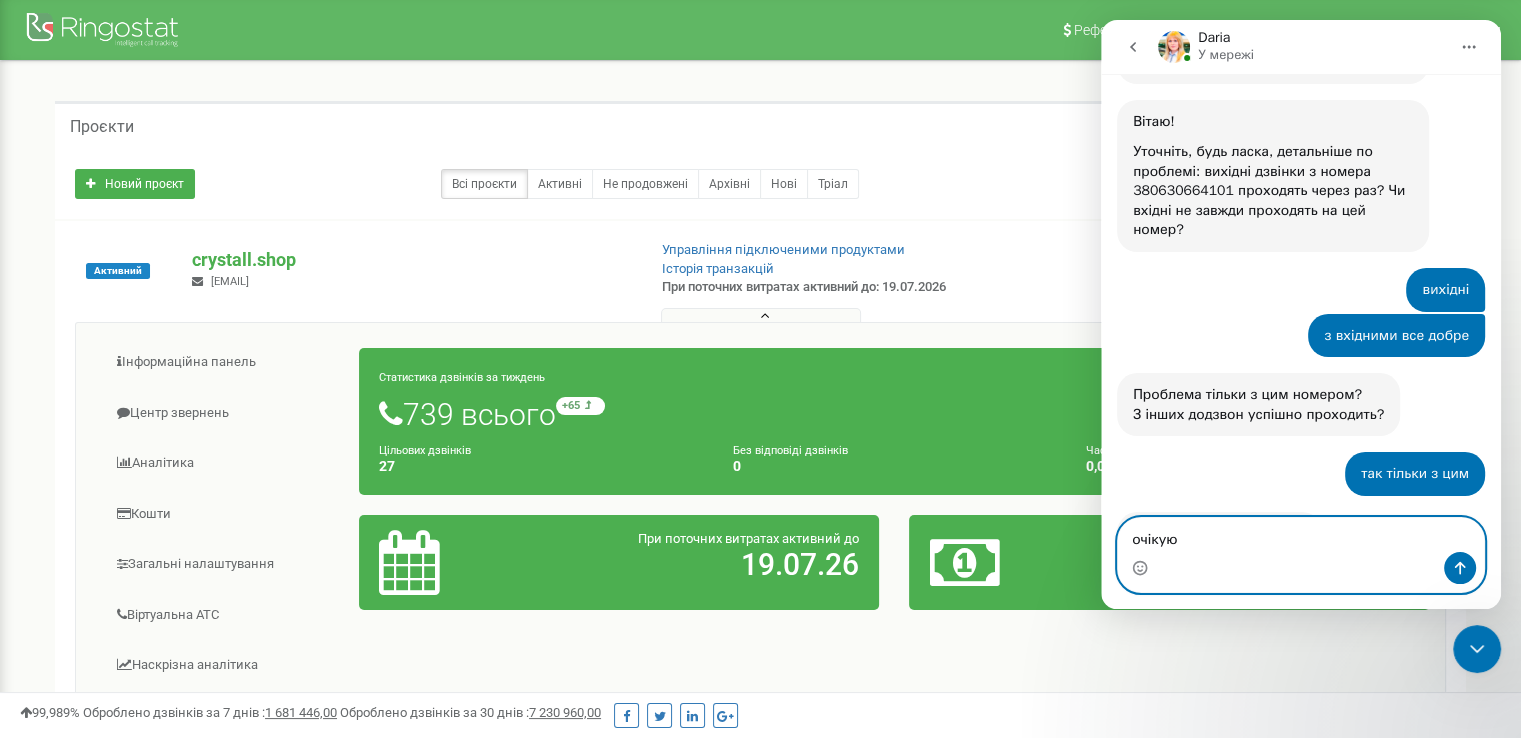 type 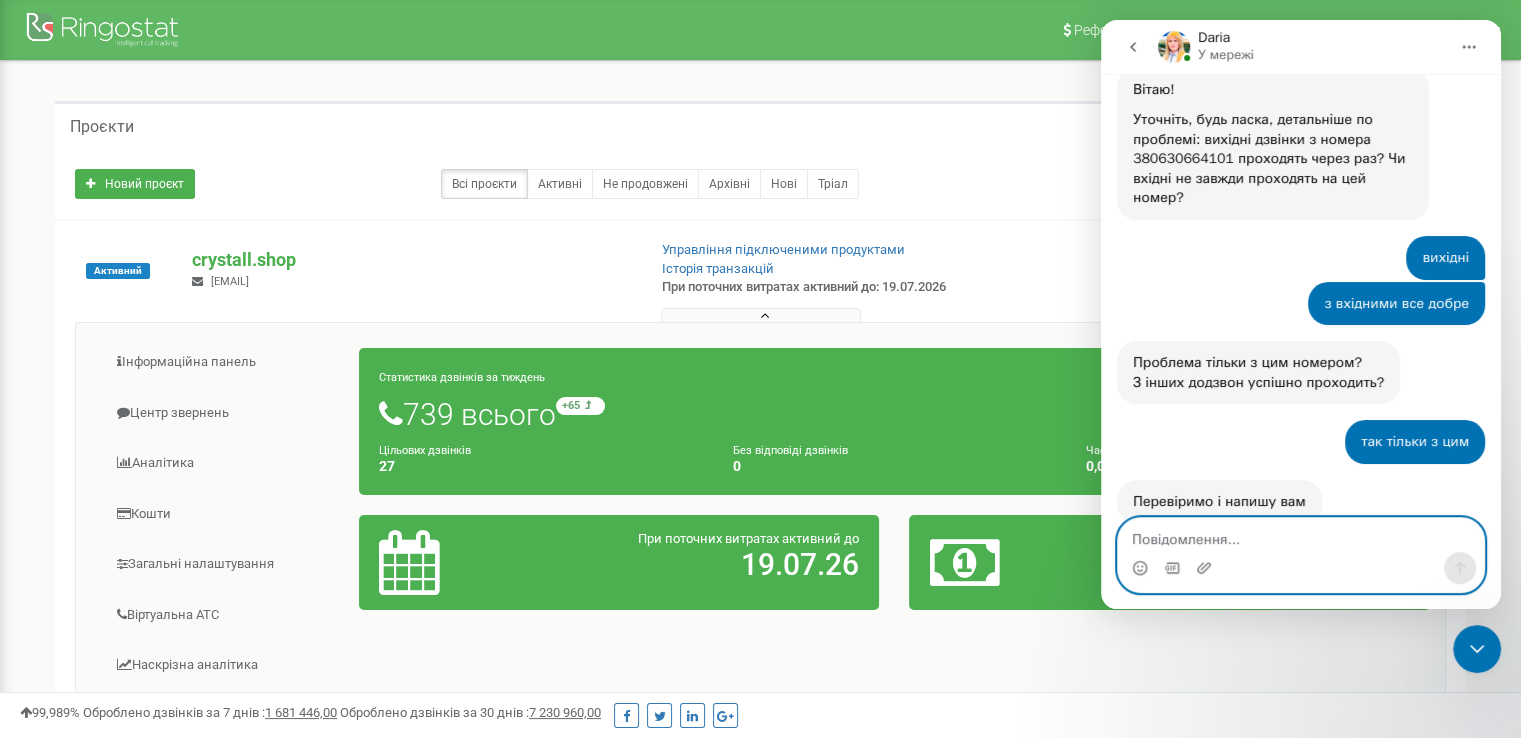 scroll, scrollTop: 1050, scrollLeft: 0, axis: vertical 